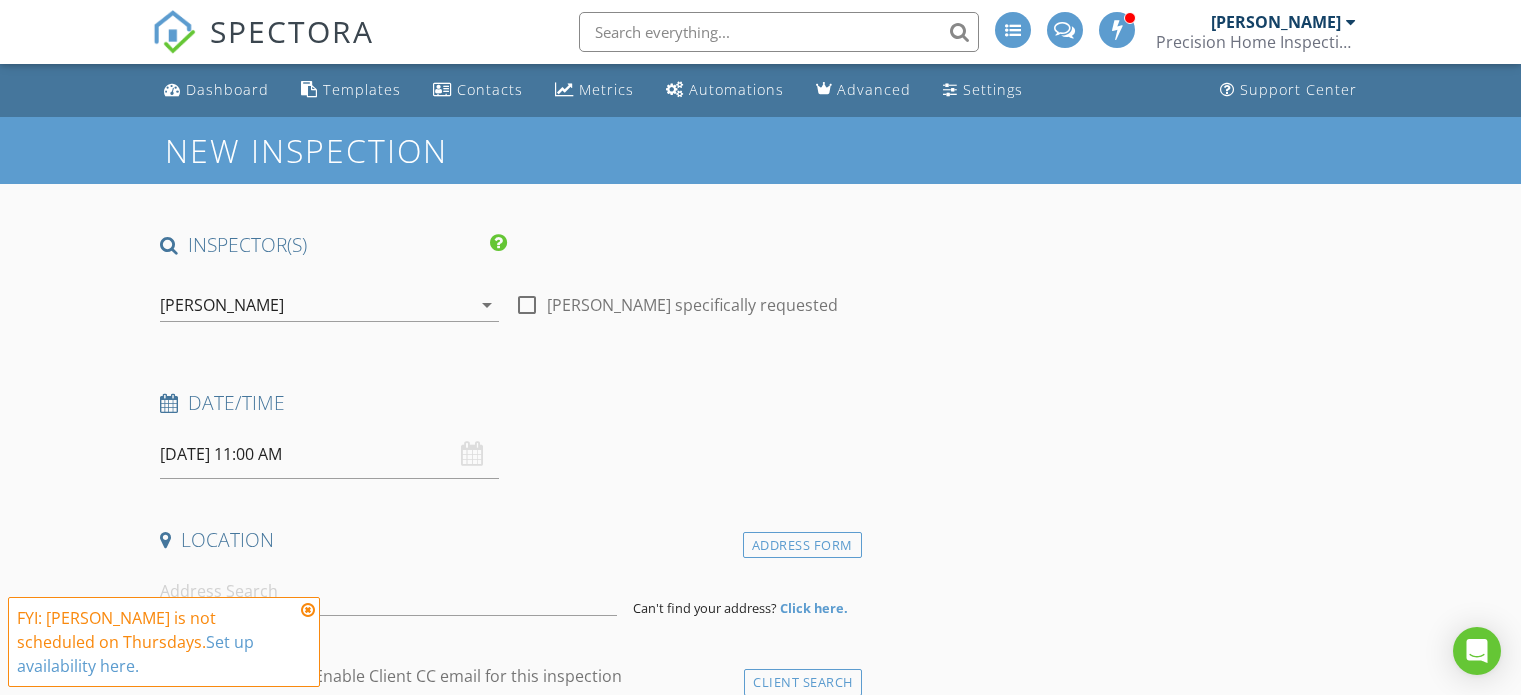 scroll, scrollTop: 216, scrollLeft: 0, axis: vertical 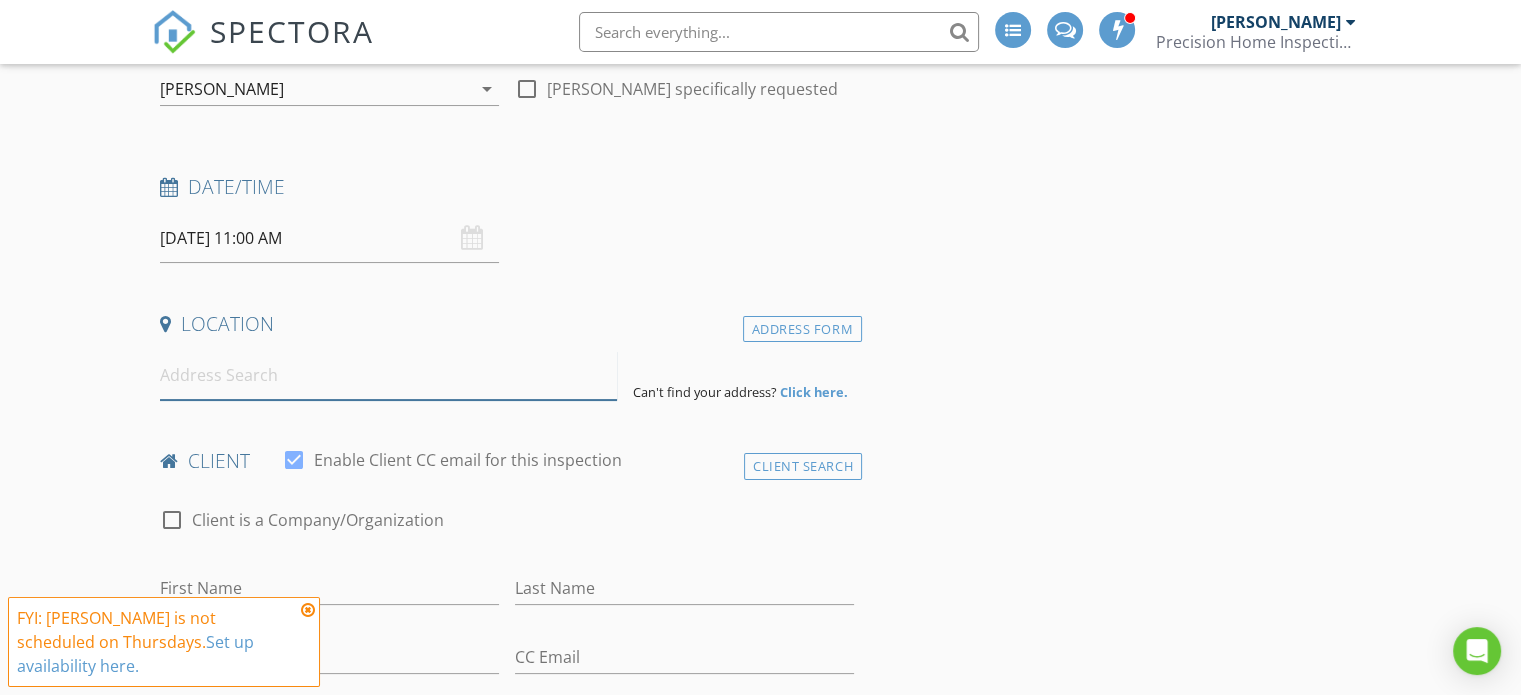 click at bounding box center [388, 375] 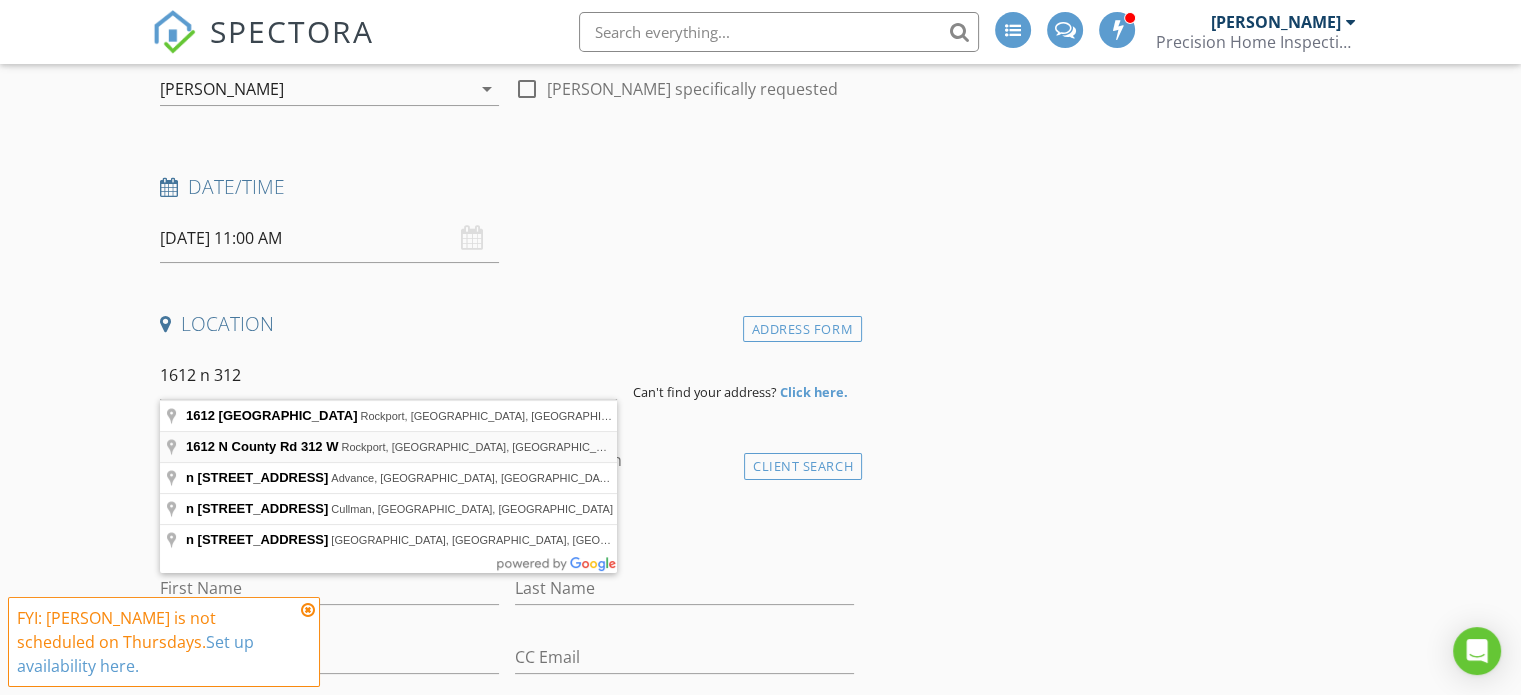 type on "1612 N County Rd 312 W, Rockport, IN, USA" 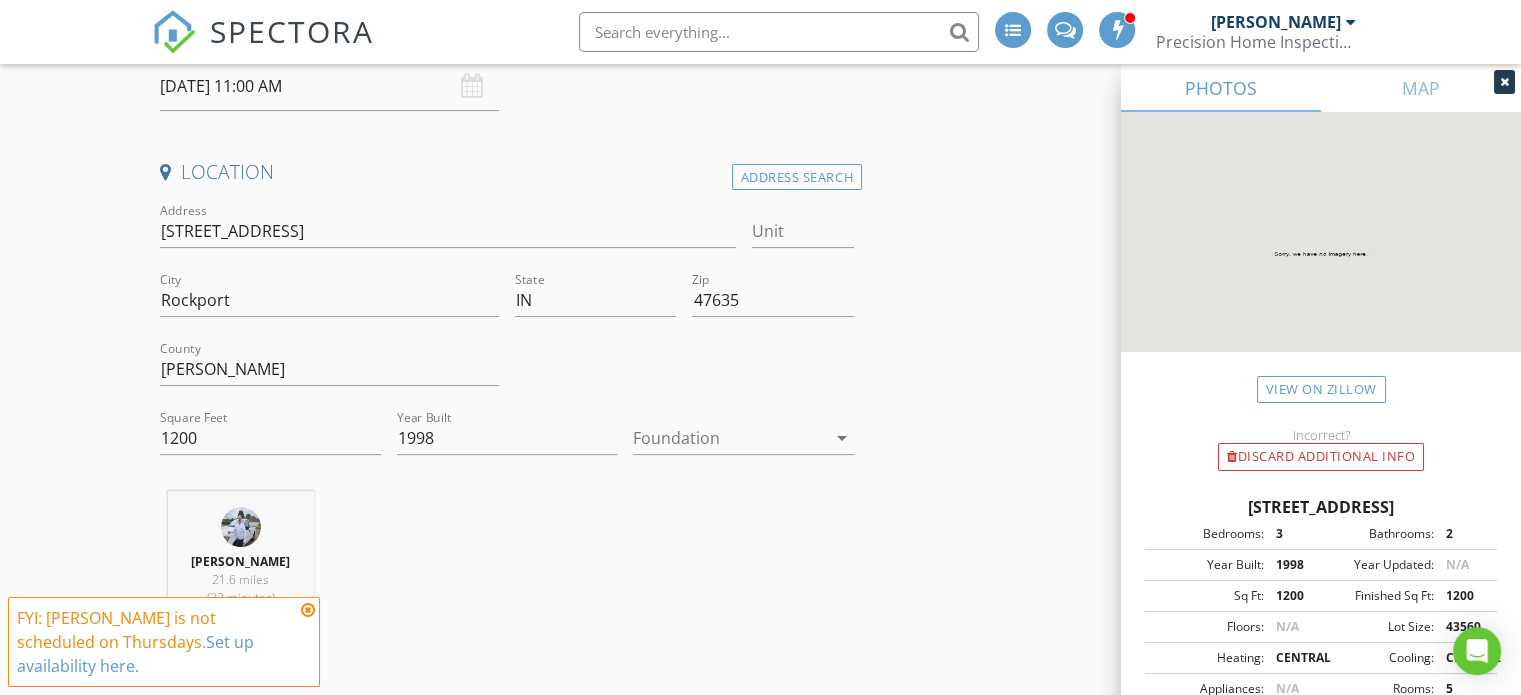 scroll, scrollTop: 372, scrollLeft: 0, axis: vertical 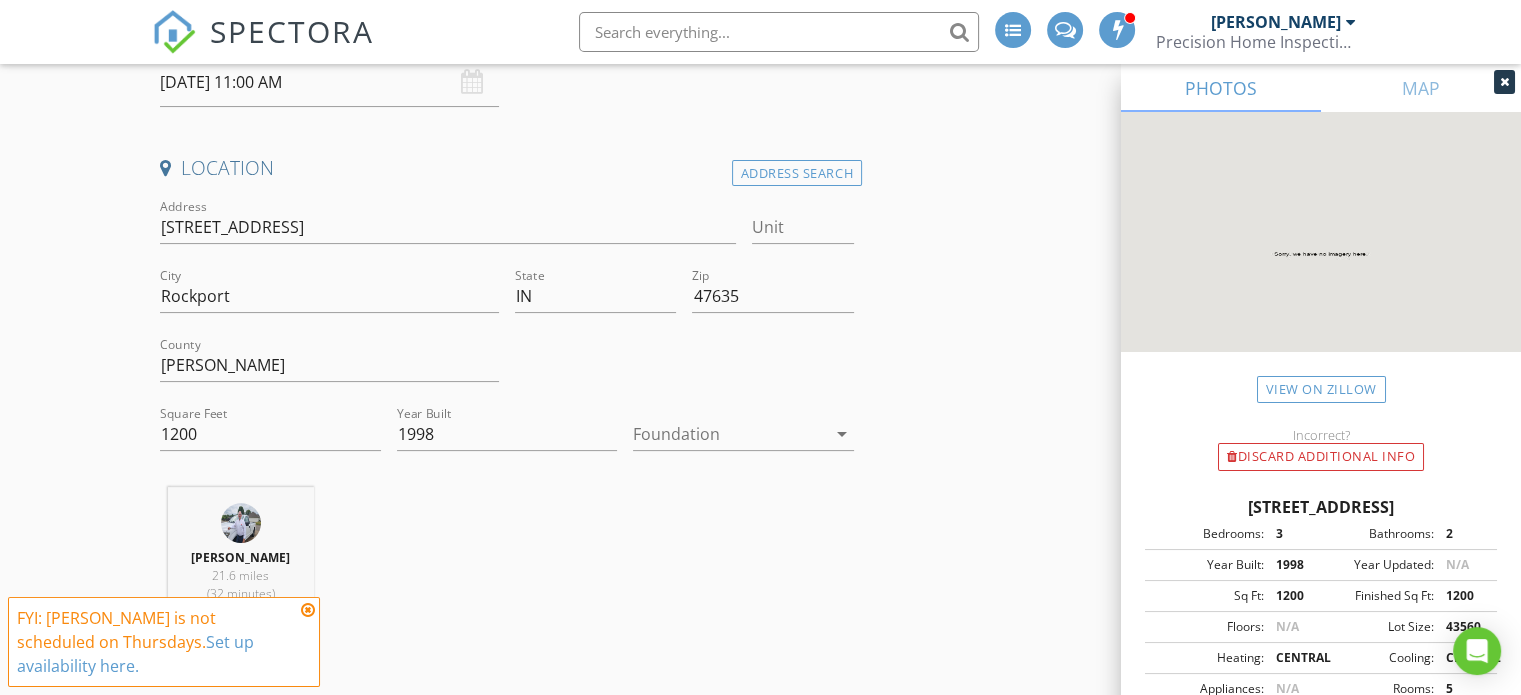 click at bounding box center (729, 434) 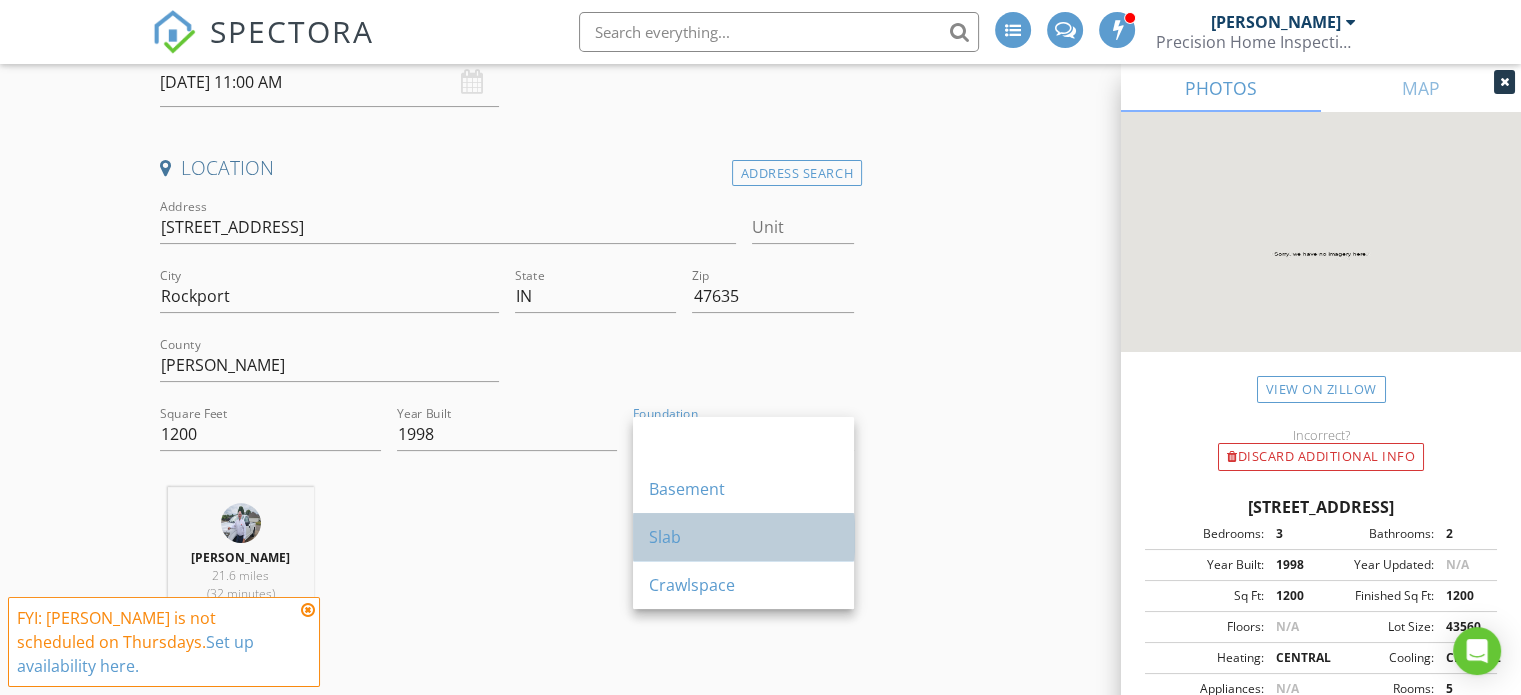 click on "Slab" at bounding box center [743, 537] 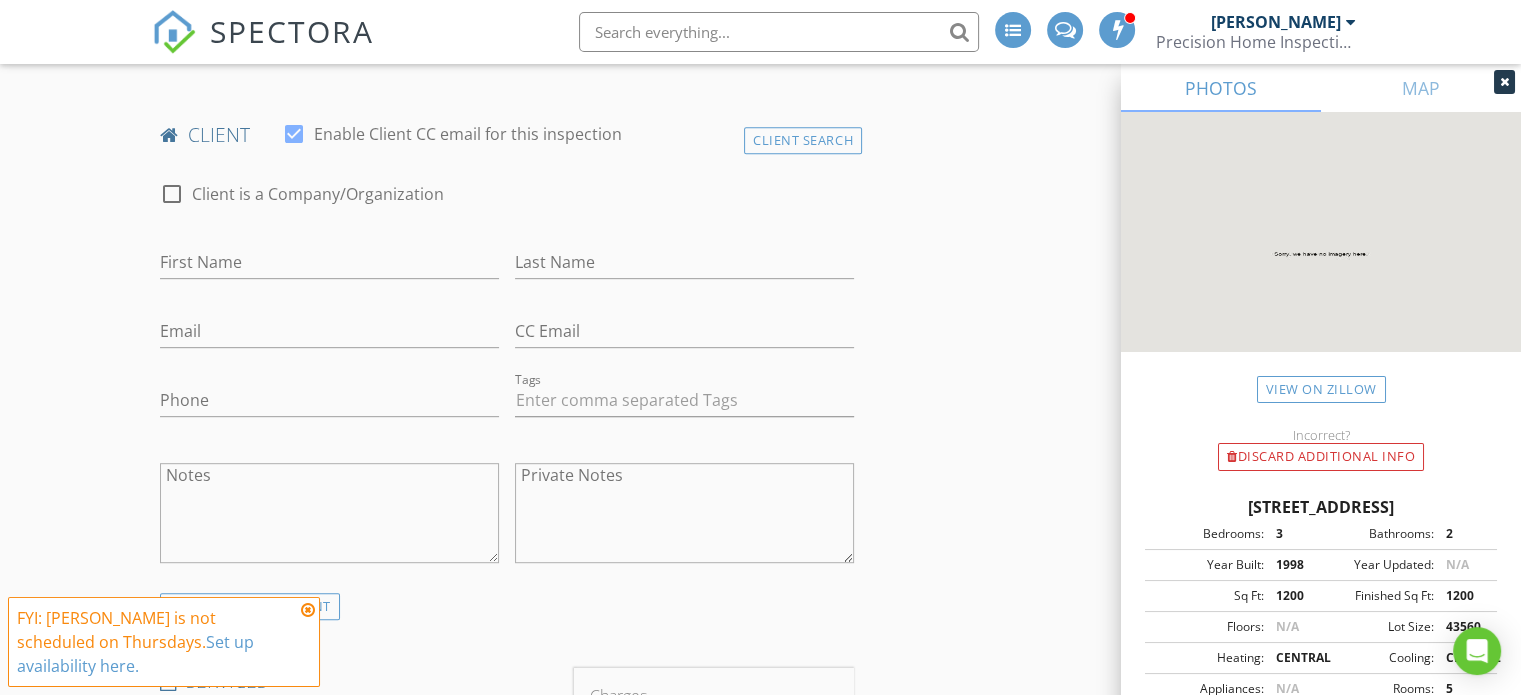 scroll, scrollTop: 952, scrollLeft: 0, axis: vertical 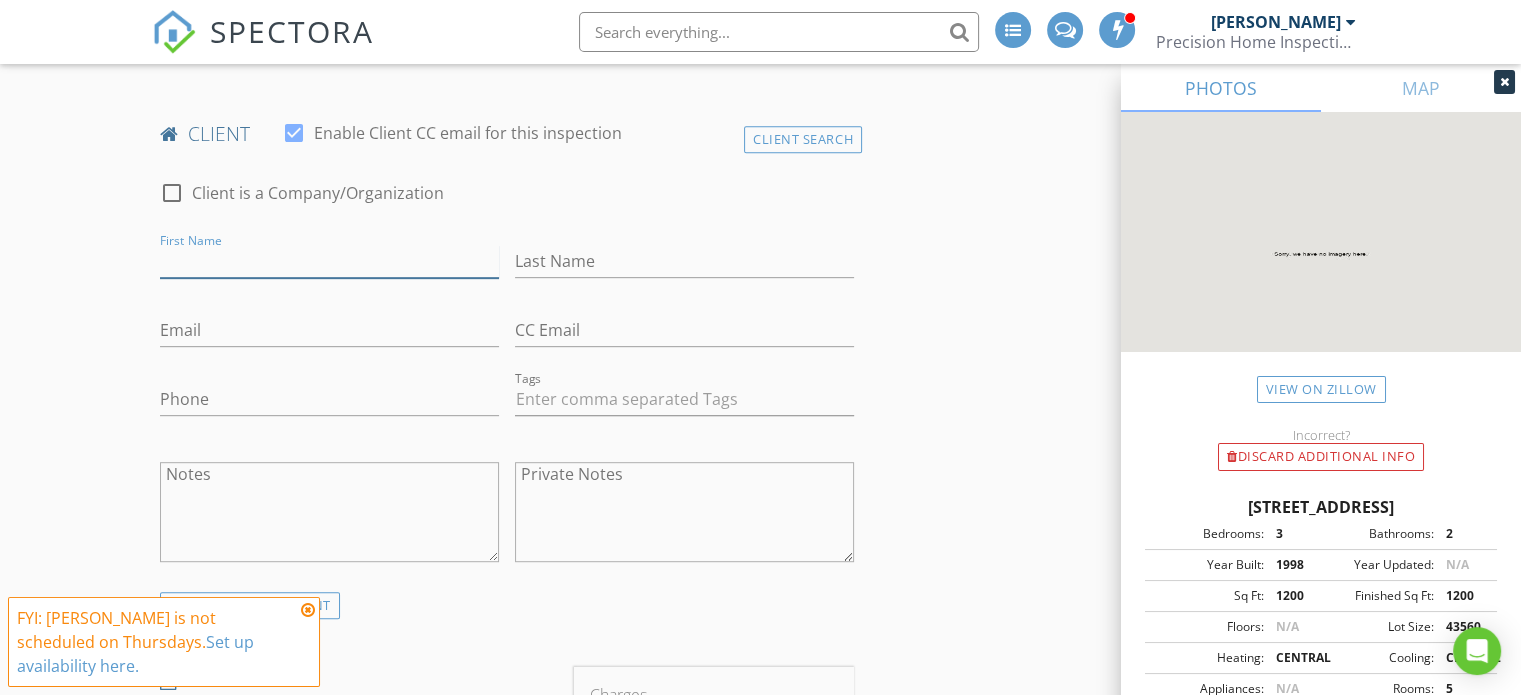 click on "First Name" at bounding box center (329, 261) 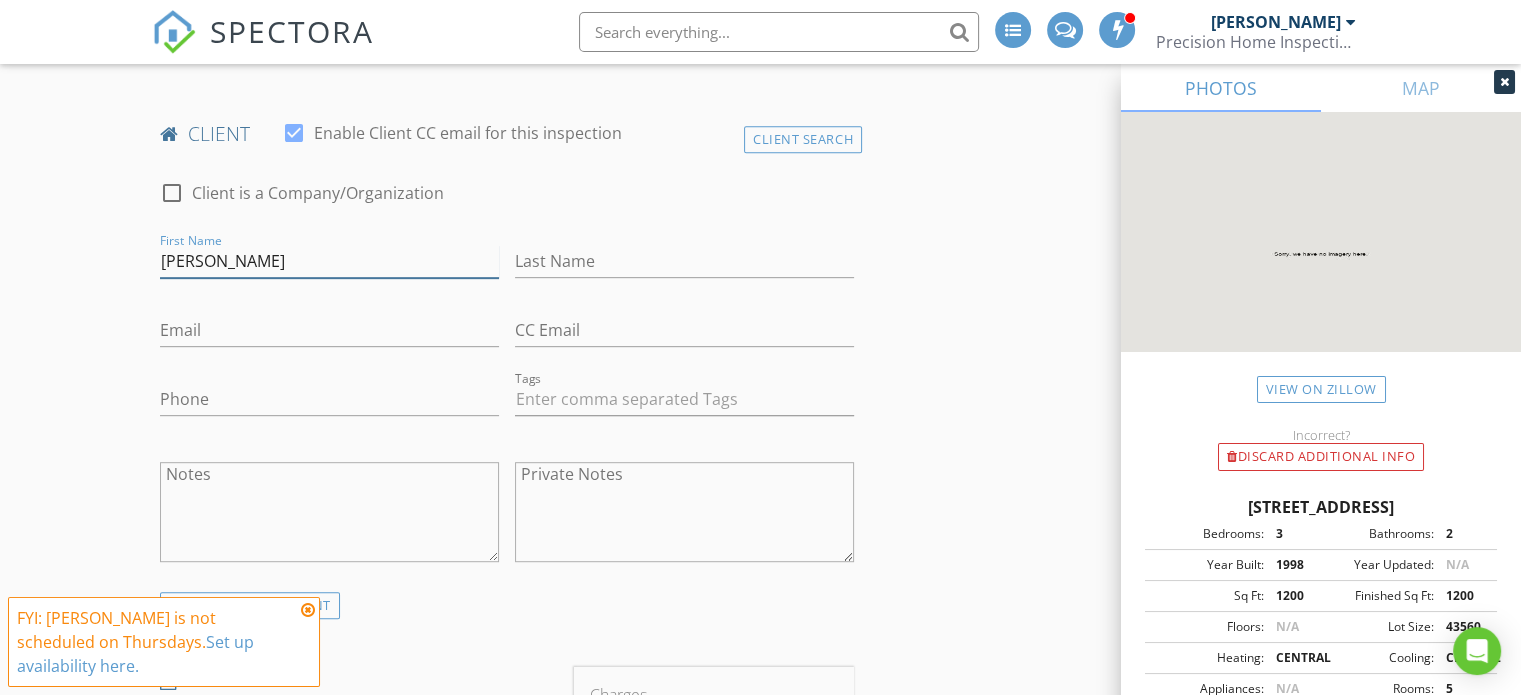 type on "[PERSON_NAME]" 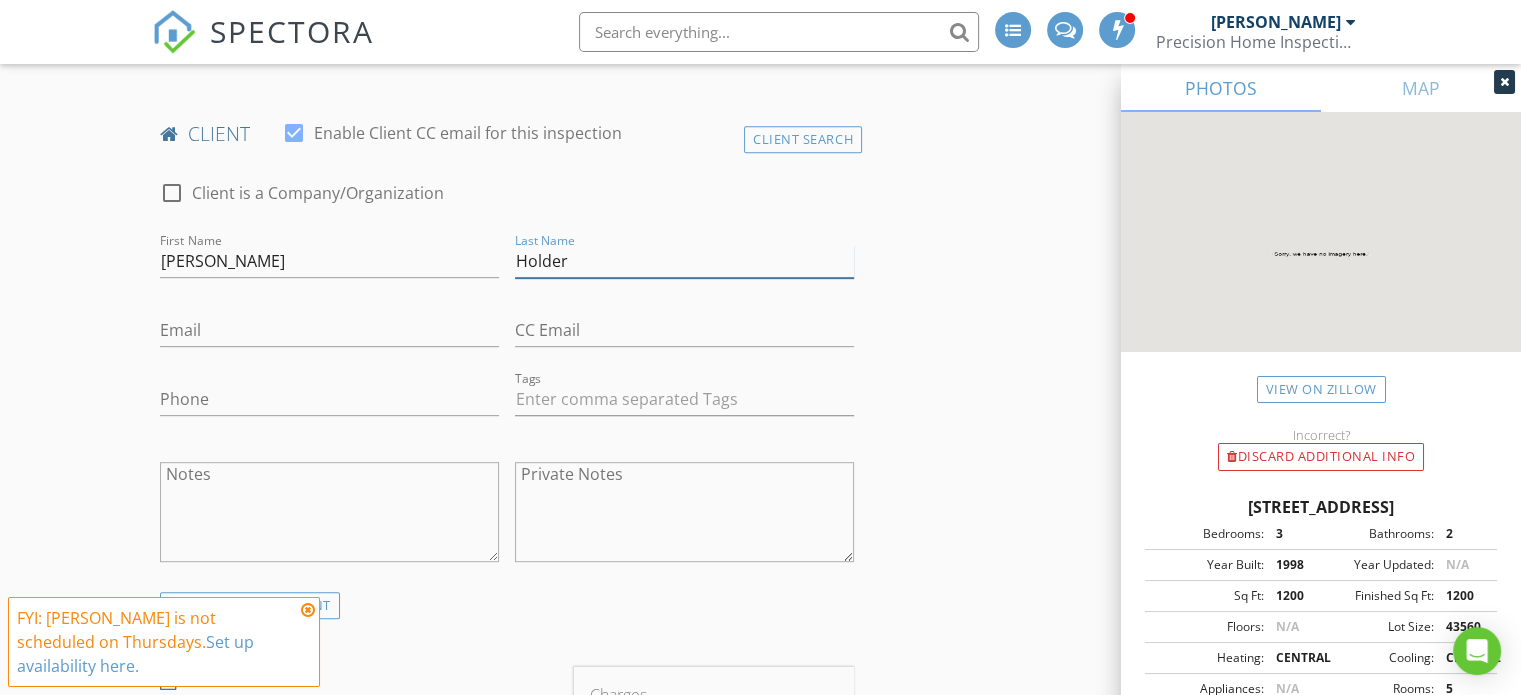 type on "Holder" 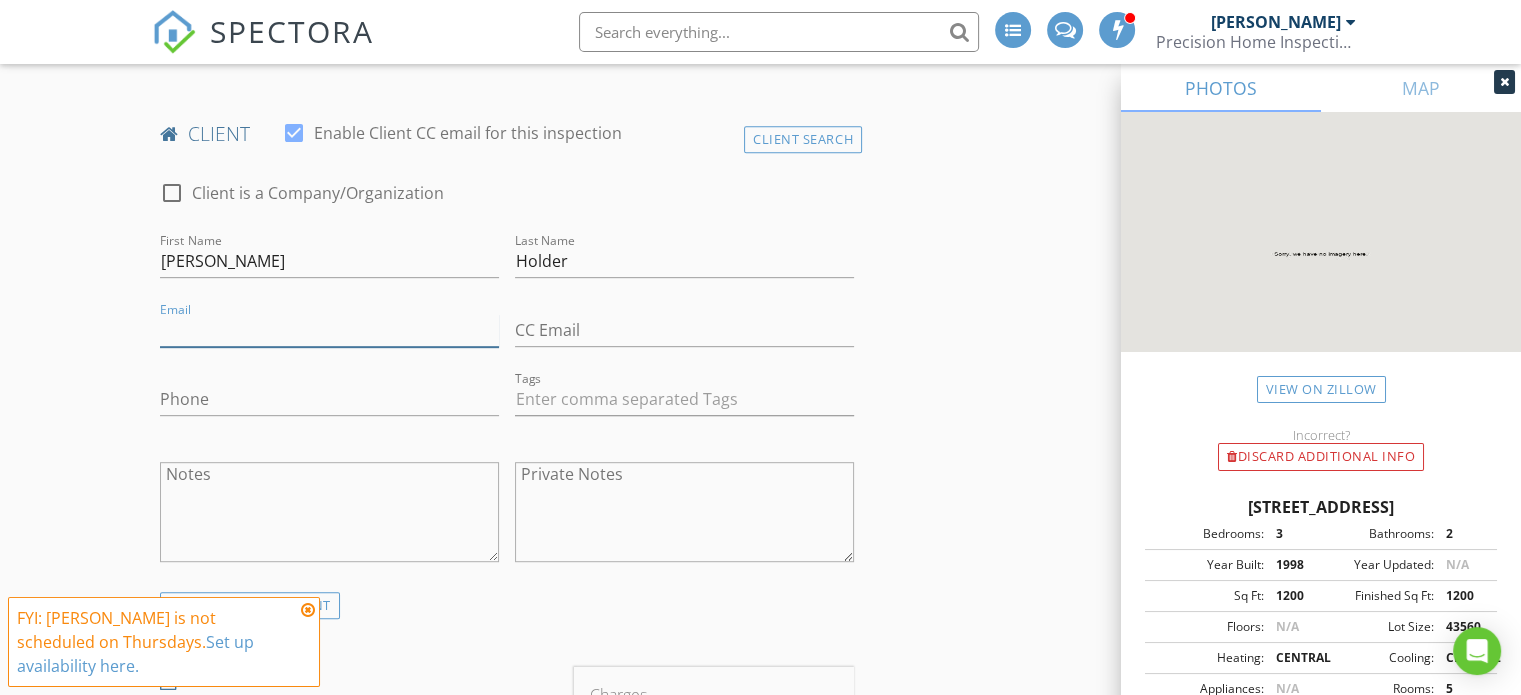 click on "Email" at bounding box center (329, 330) 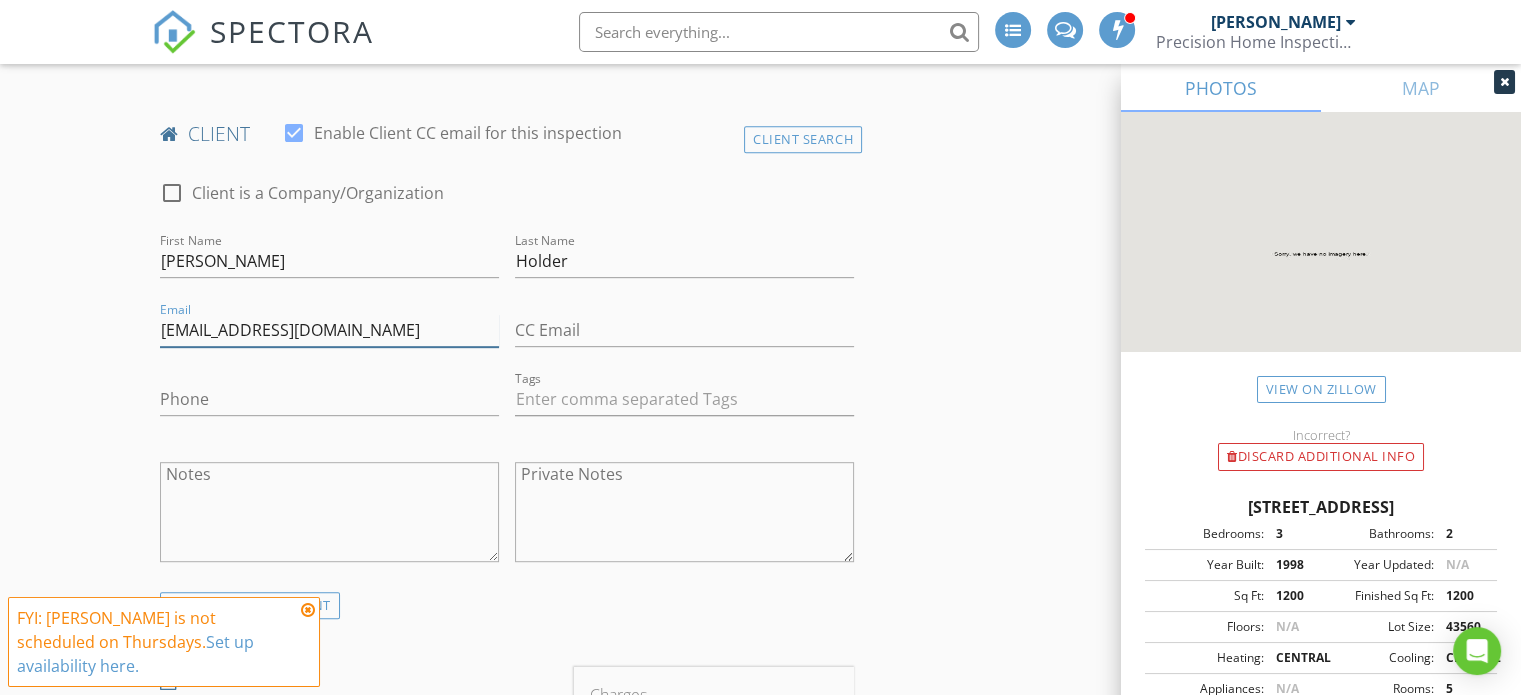 type on "[EMAIL_ADDRESS][DOMAIN_NAME]" 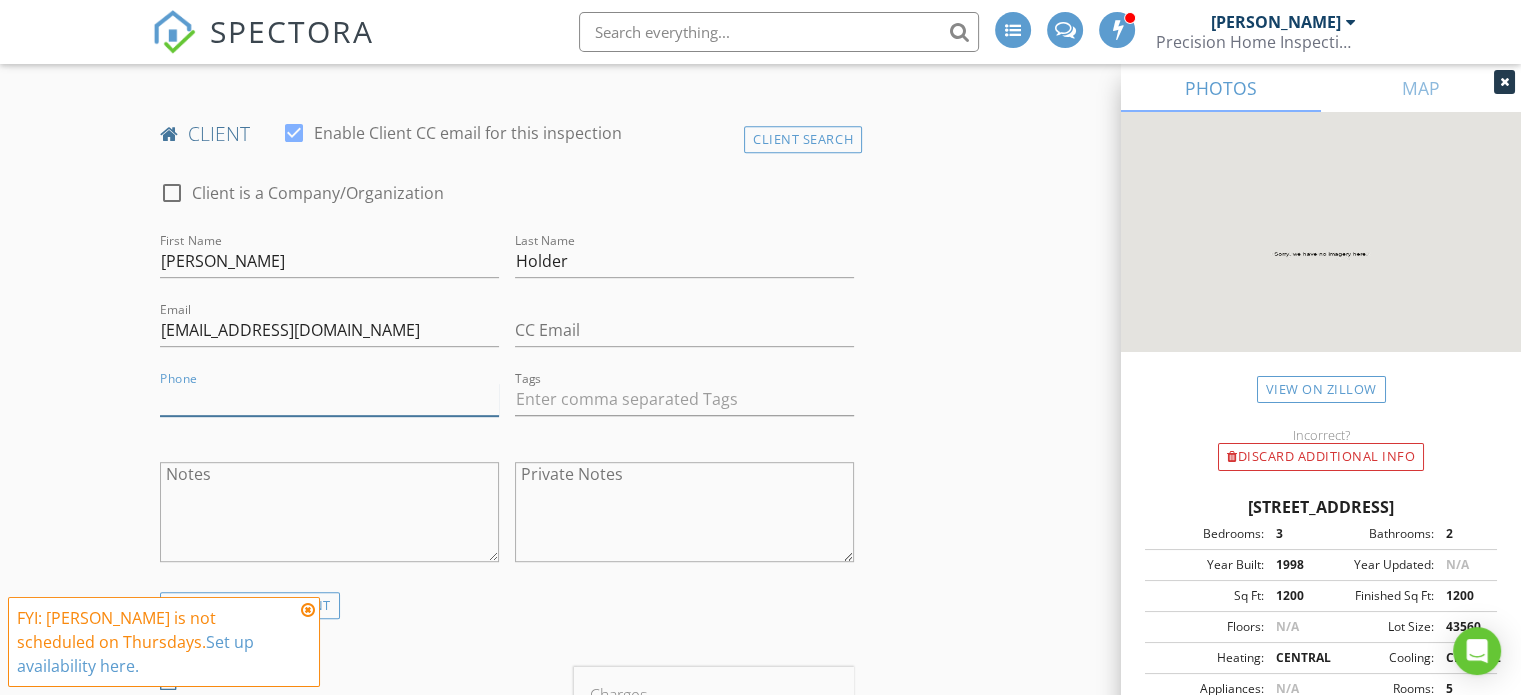 click on "Phone" at bounding box center (329, 399) 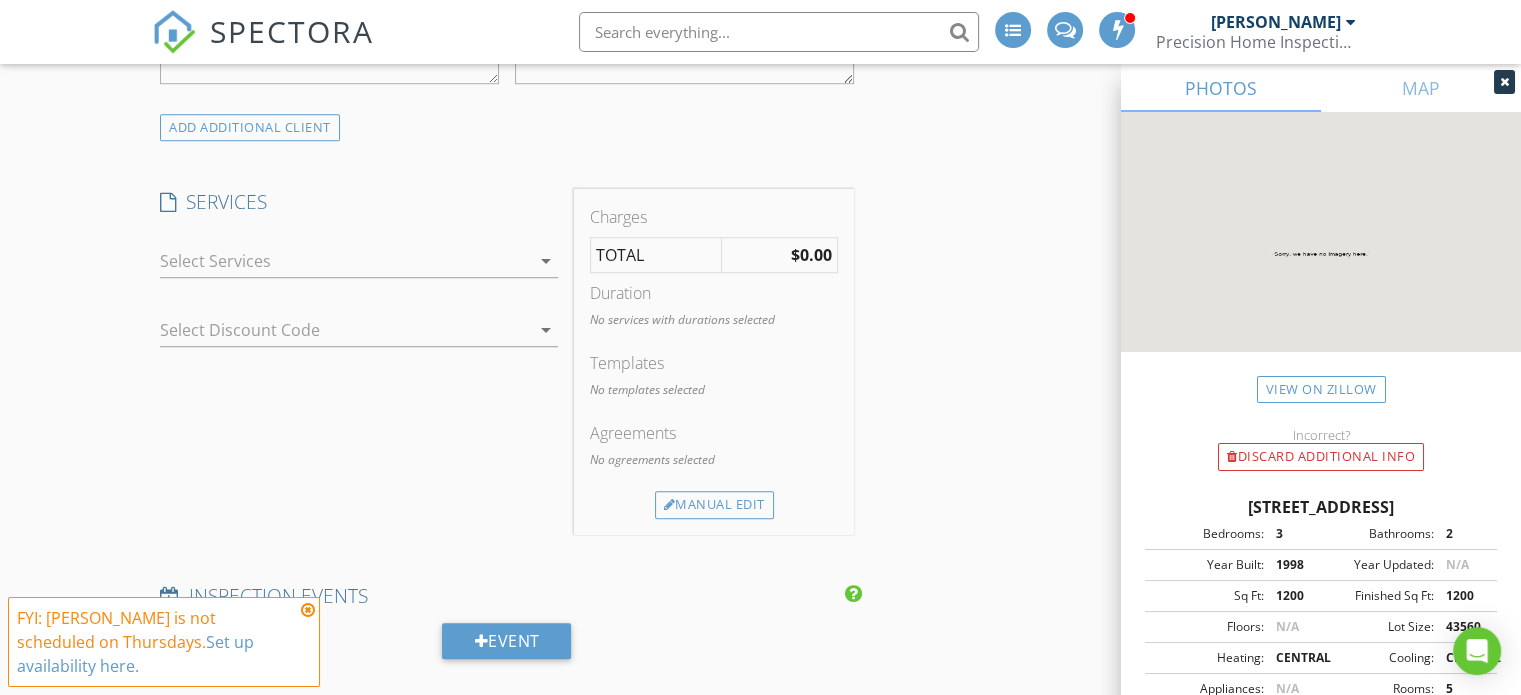 scroll, scrollTop: 1432, scrollLeft: 0, axis: vertical 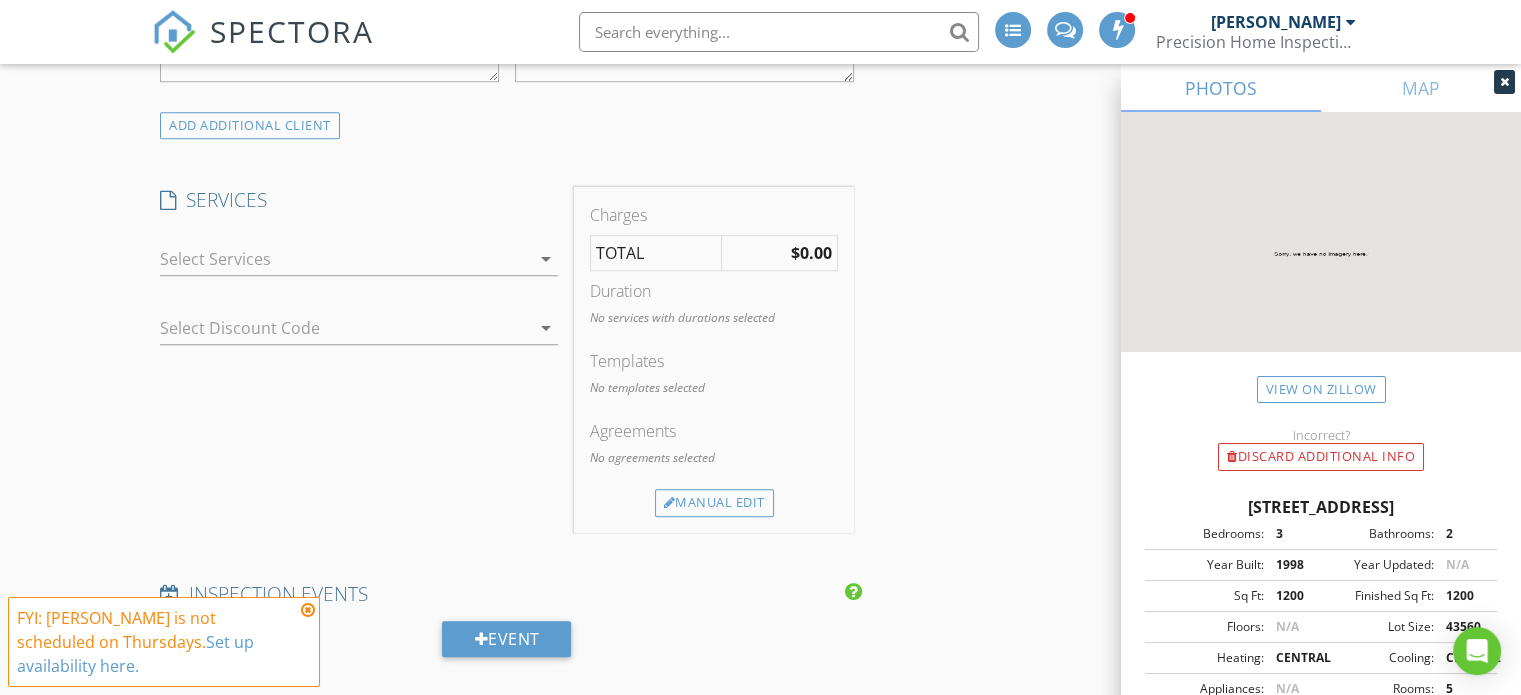 type on "[PHONE_NUMBER]" 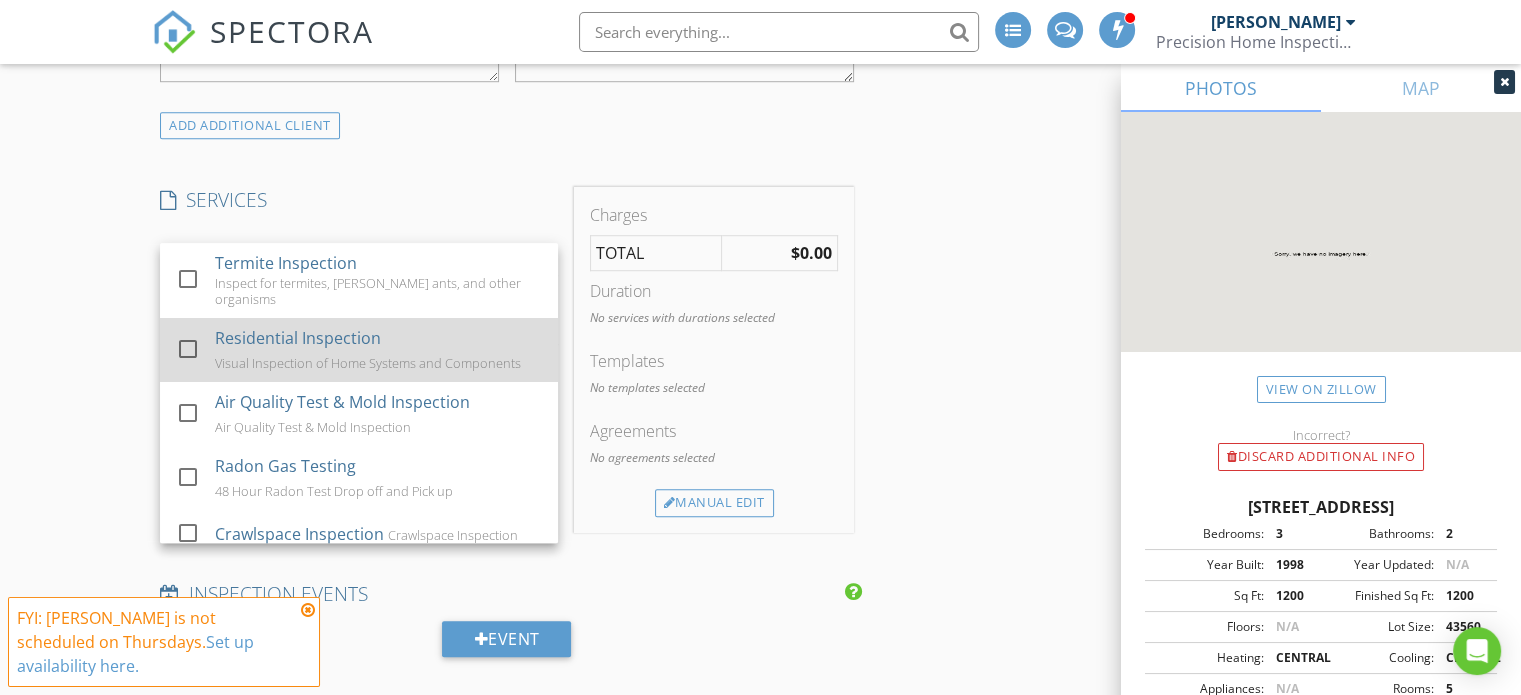 click on "Residential Inspection" at bounding box center (298, 338) 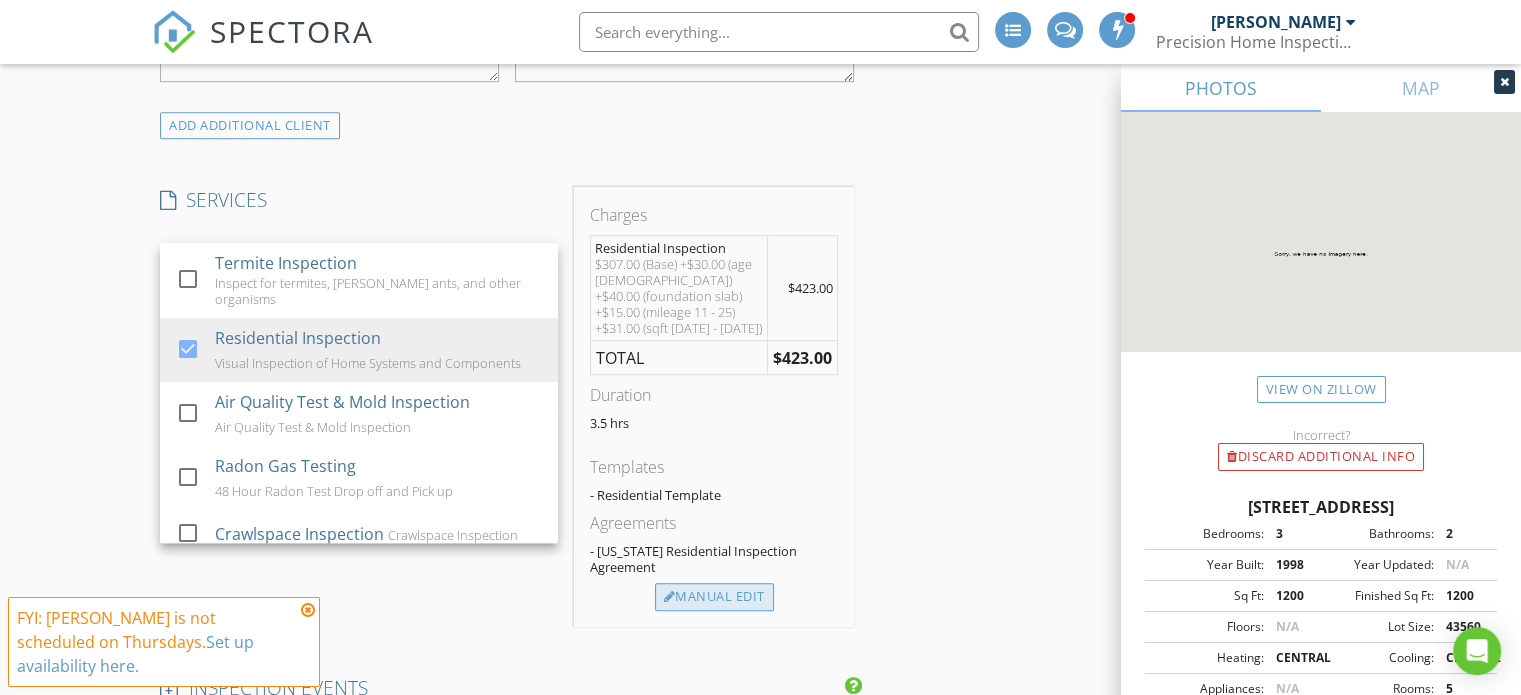 click on "Manual Edit" at bounding box center [714, 597] 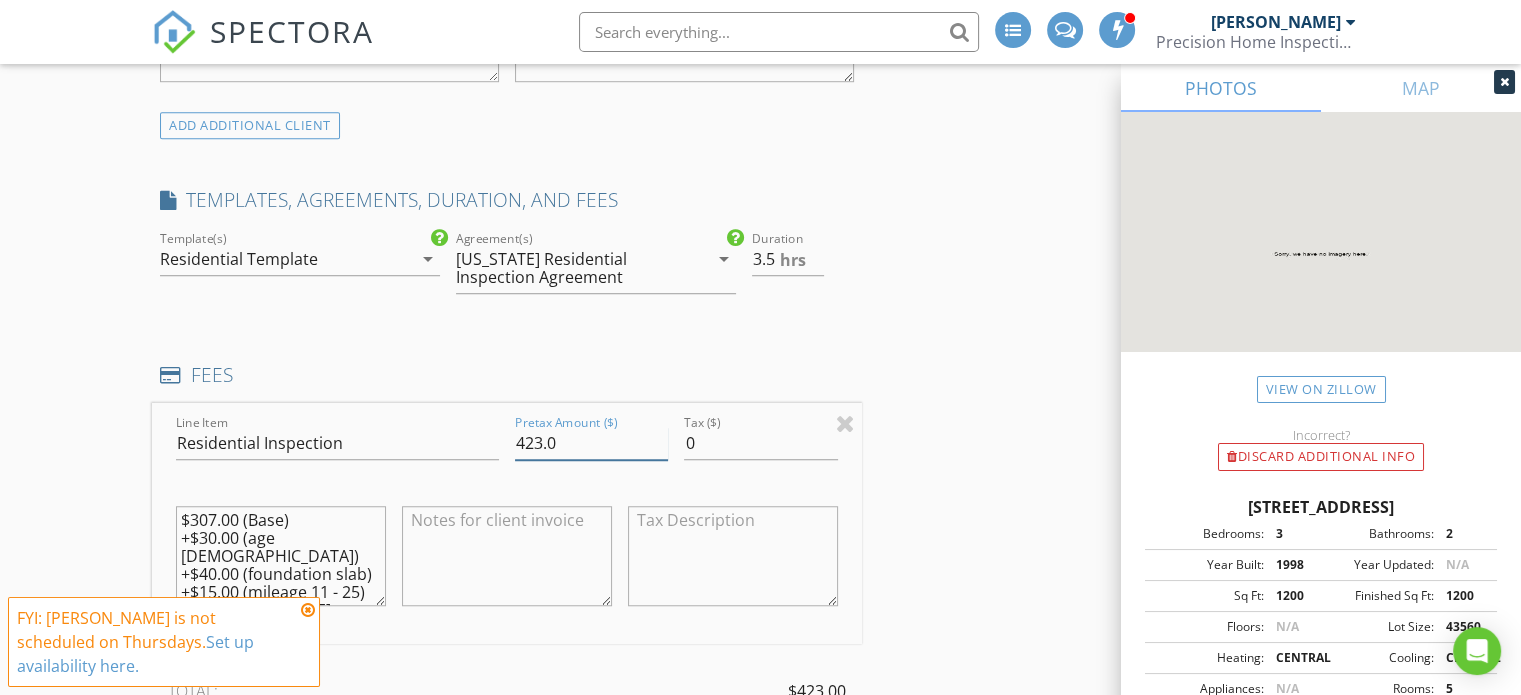click on "423.0" at bounding box center [591, 443] 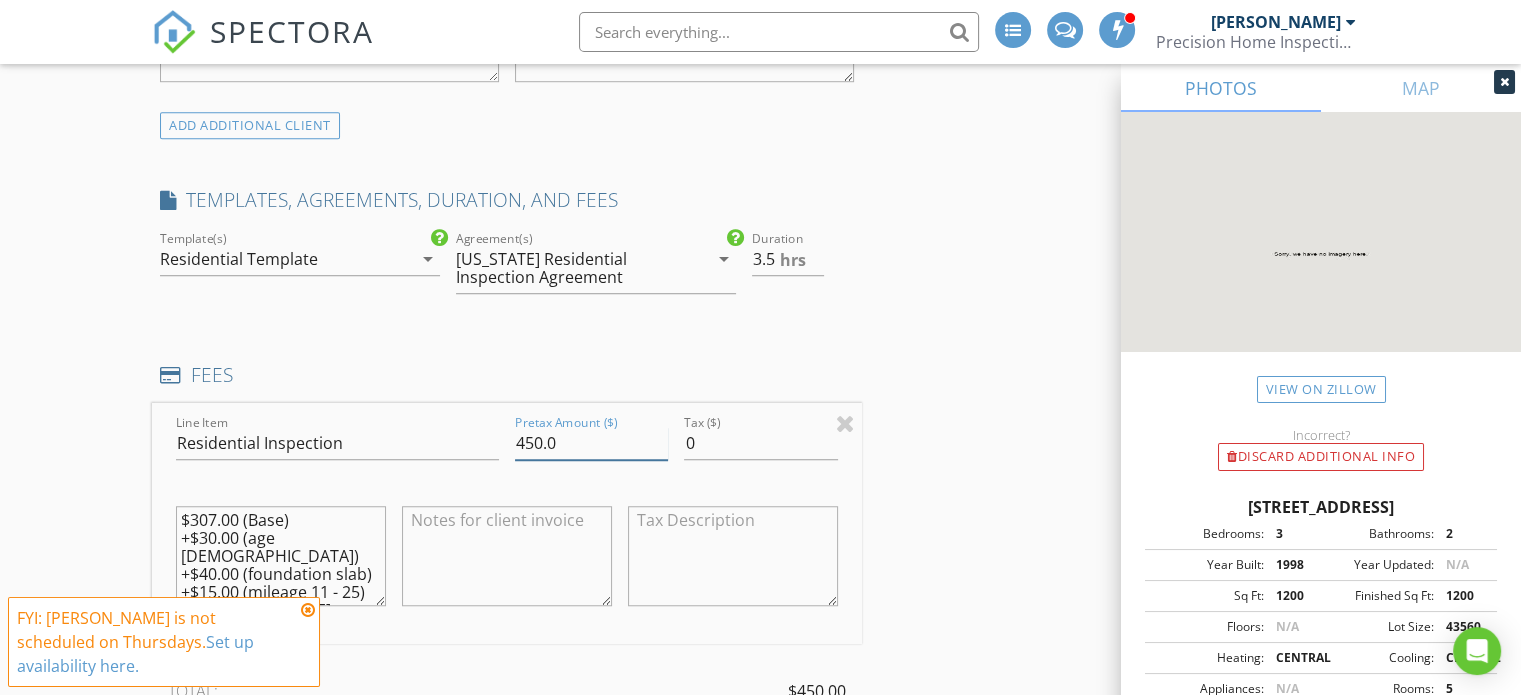 type on "450.0" 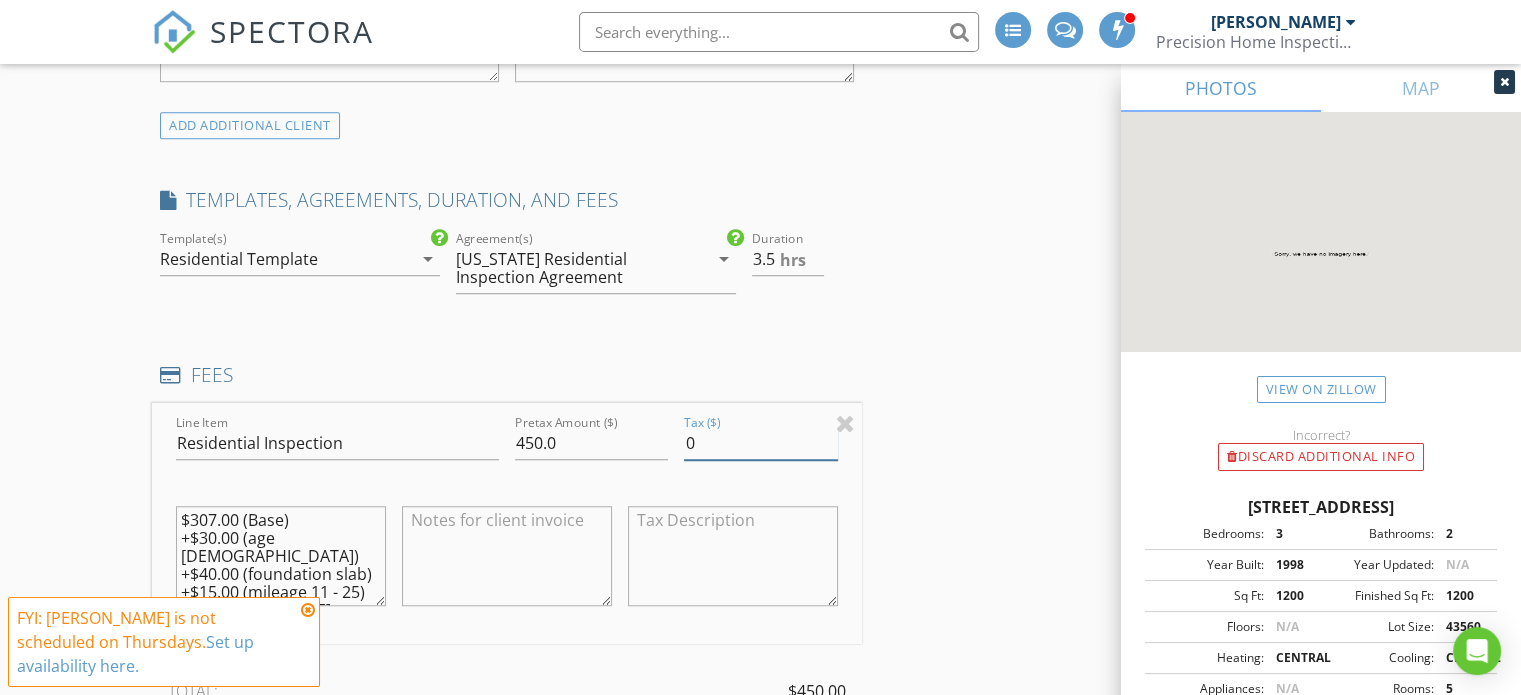 click on "0" at bounding box center [760, 443] 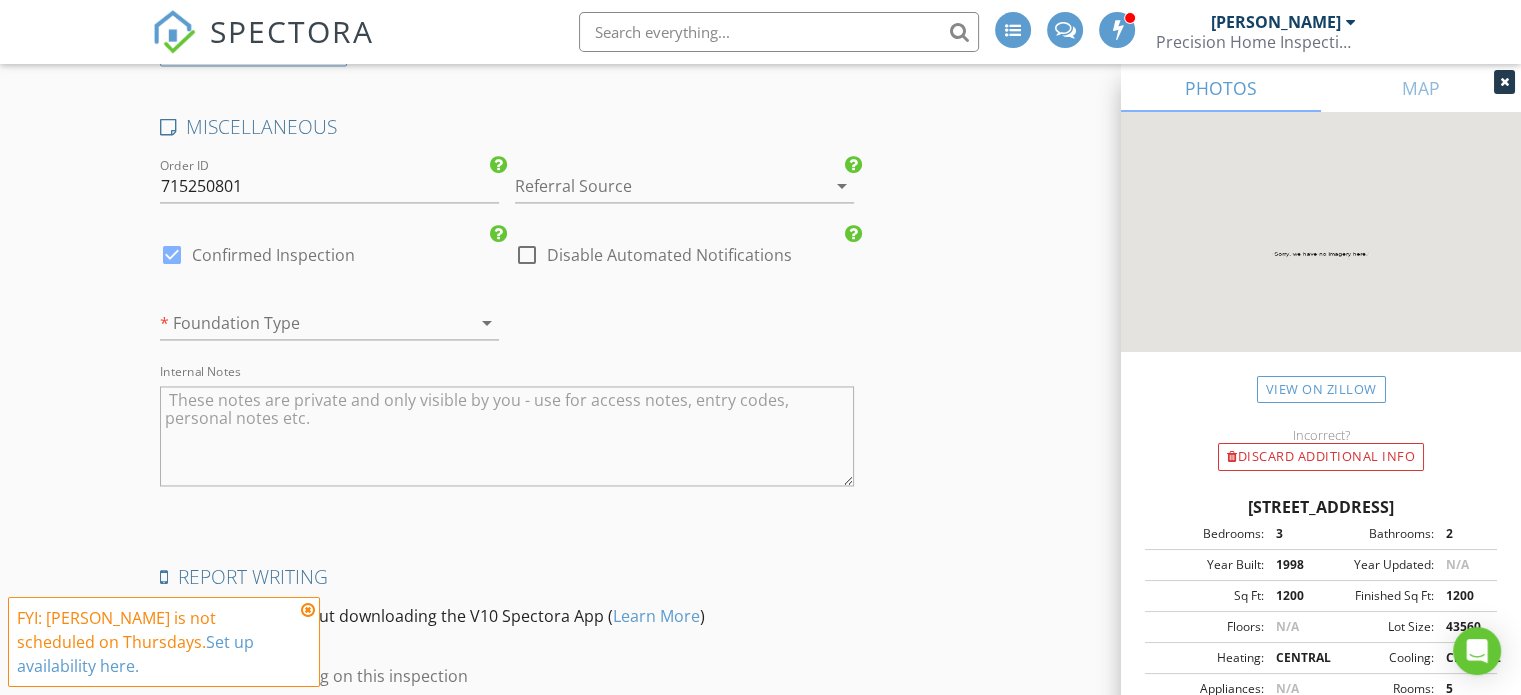 scroll, scrollTop: 3079, scrollLeft: 0, axis: vertical 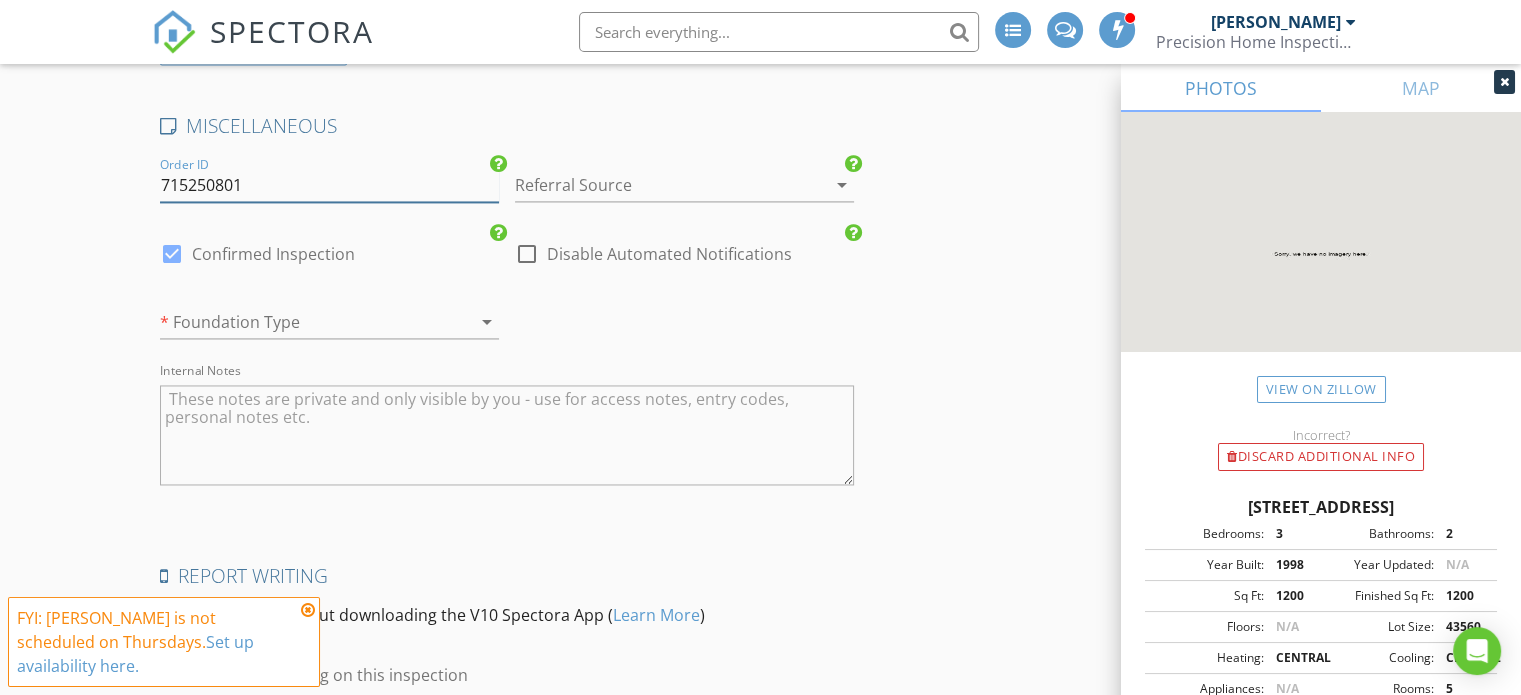 click on "715250801" at bounding box center (329, 185) 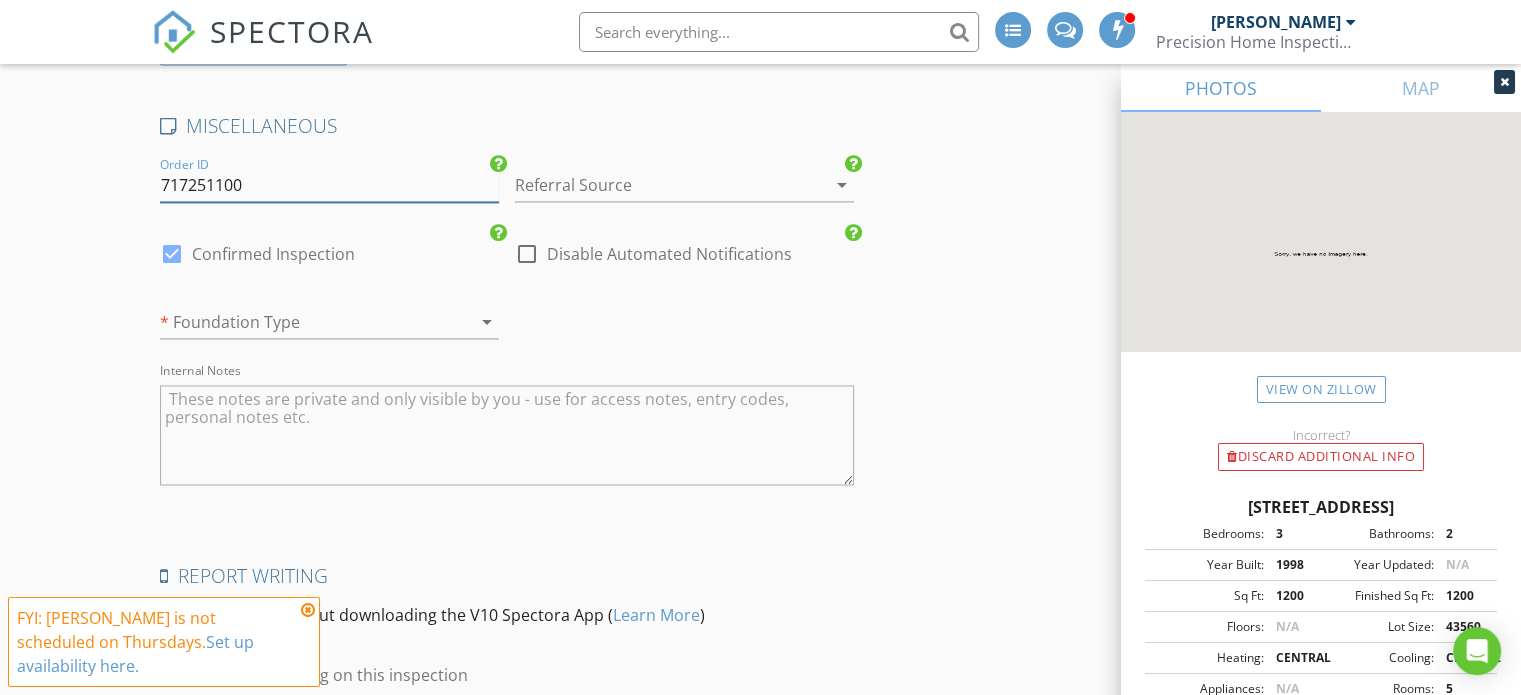 type on "717251100" 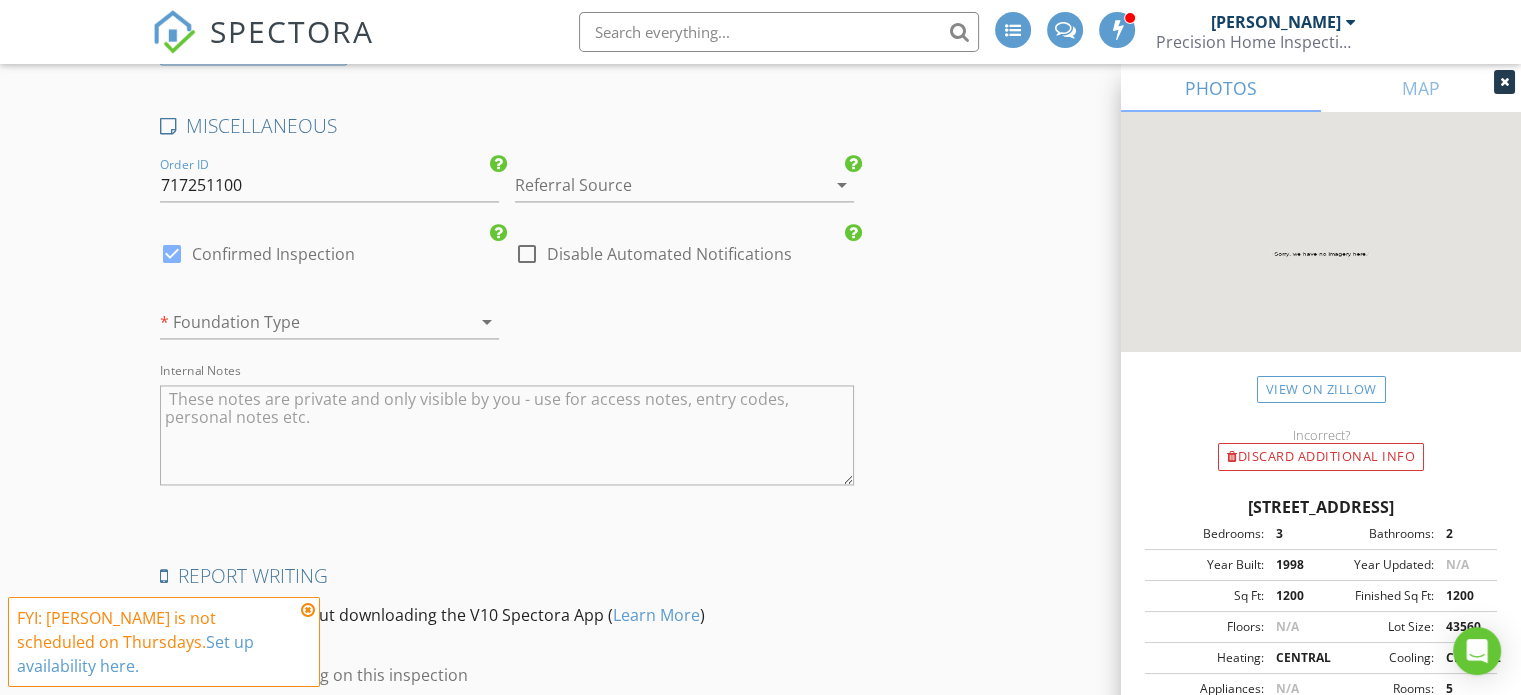 click at bounding box center (656, 185) 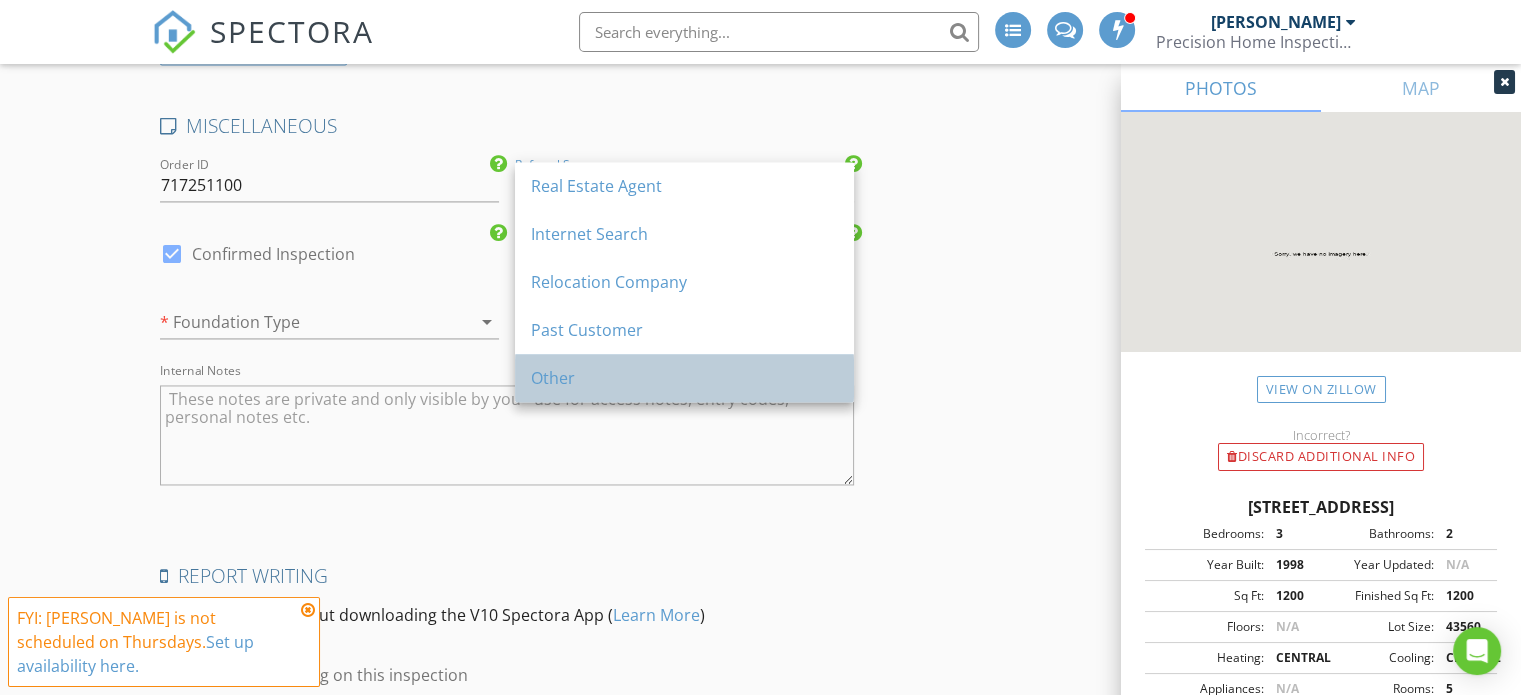 click on "Other" at bounding box center (684, 378) 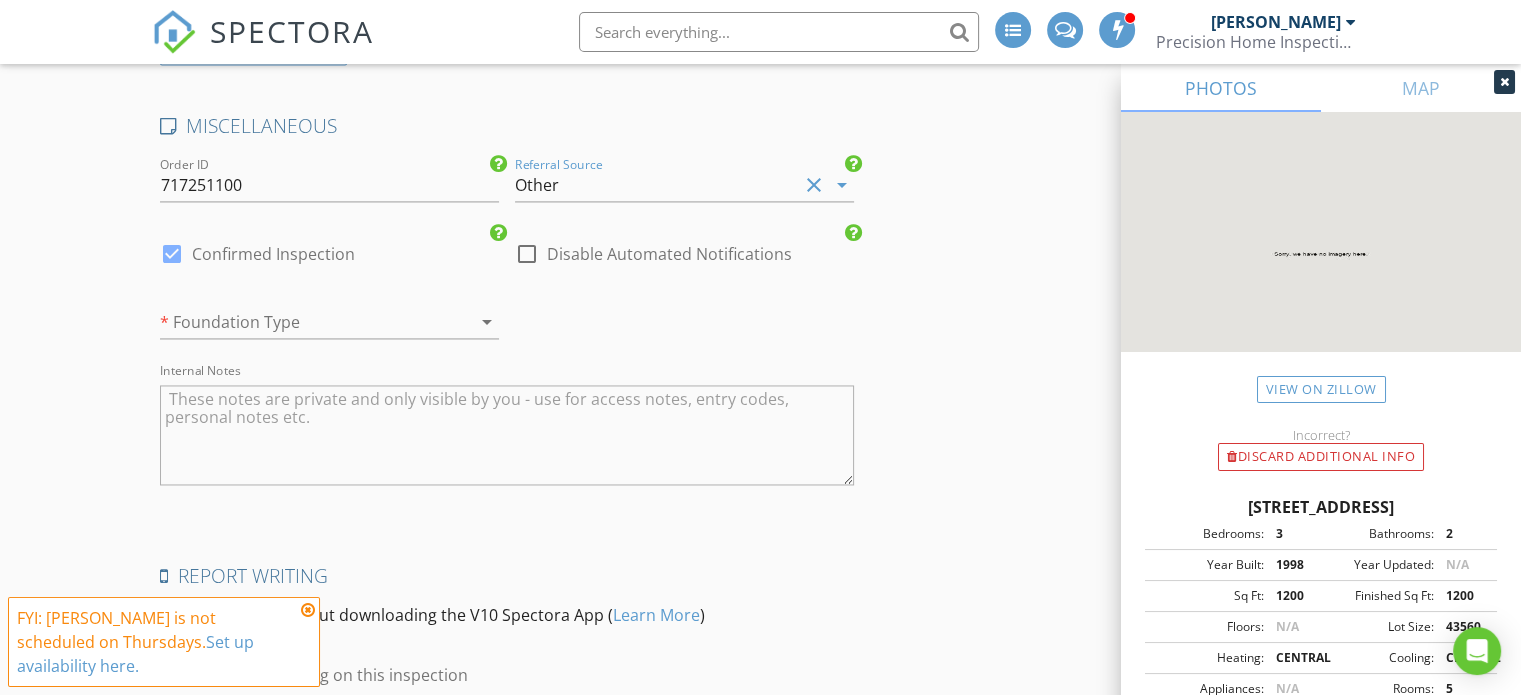 click at bounding box center (301, 322) 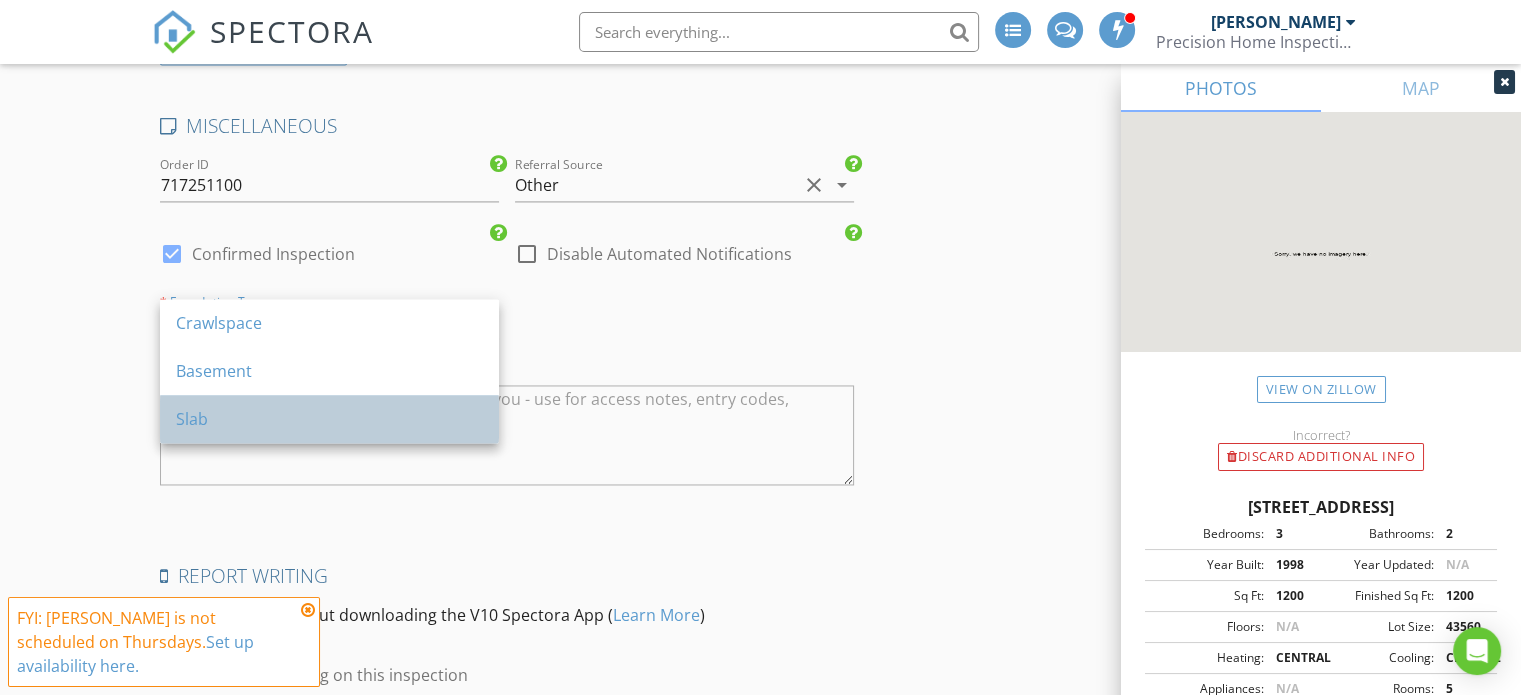 click on "Slab" at bounding box center (329, 419) 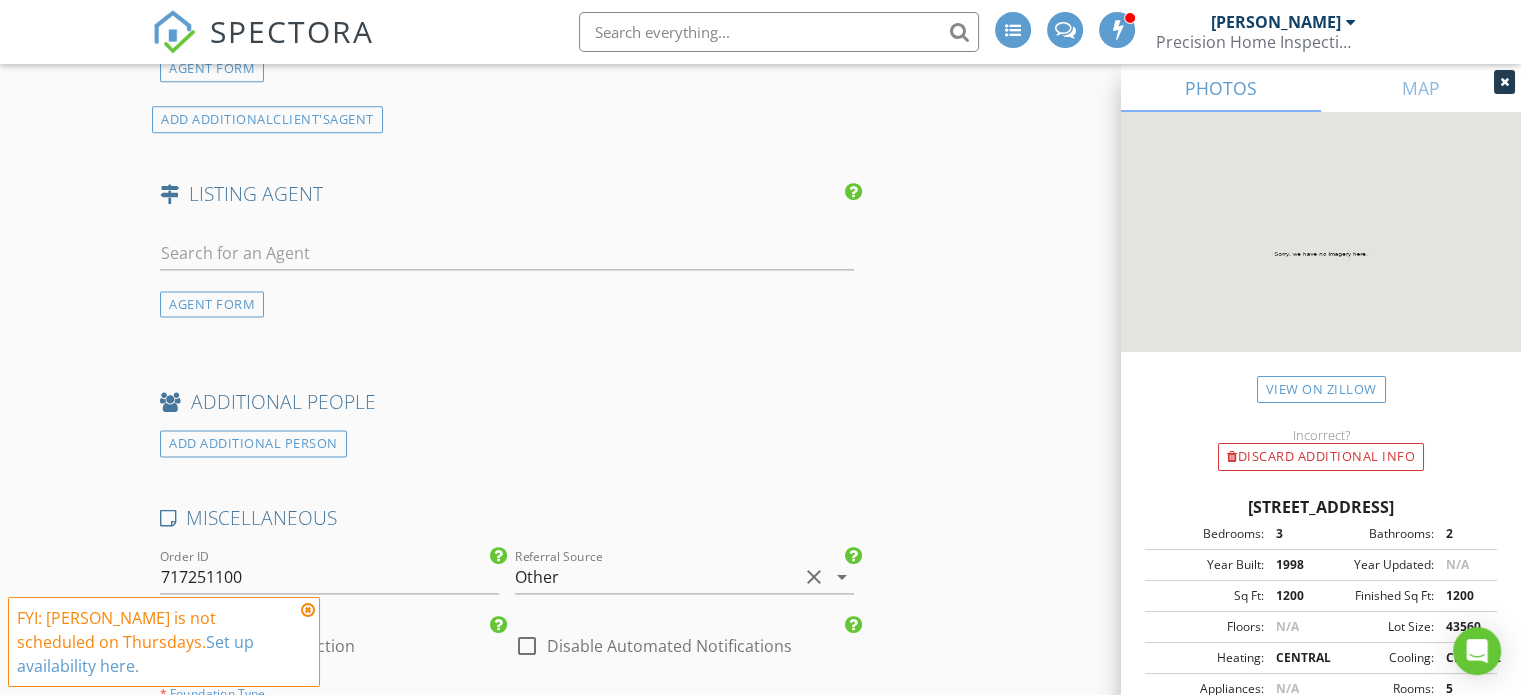 scroll, scrollTop: 3367, scrollLeft: 0, axis: vertical 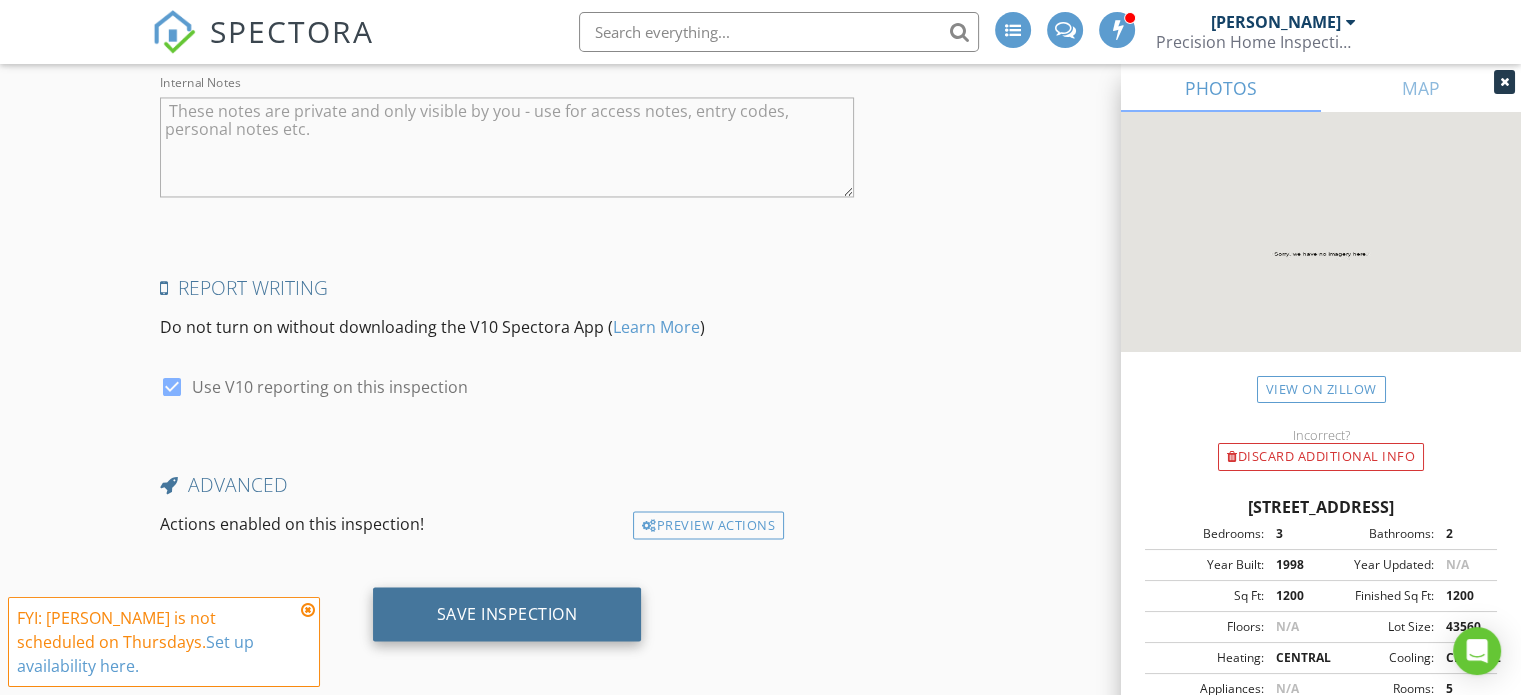 click on "Save Inspection" at bounding box center (507, 613) 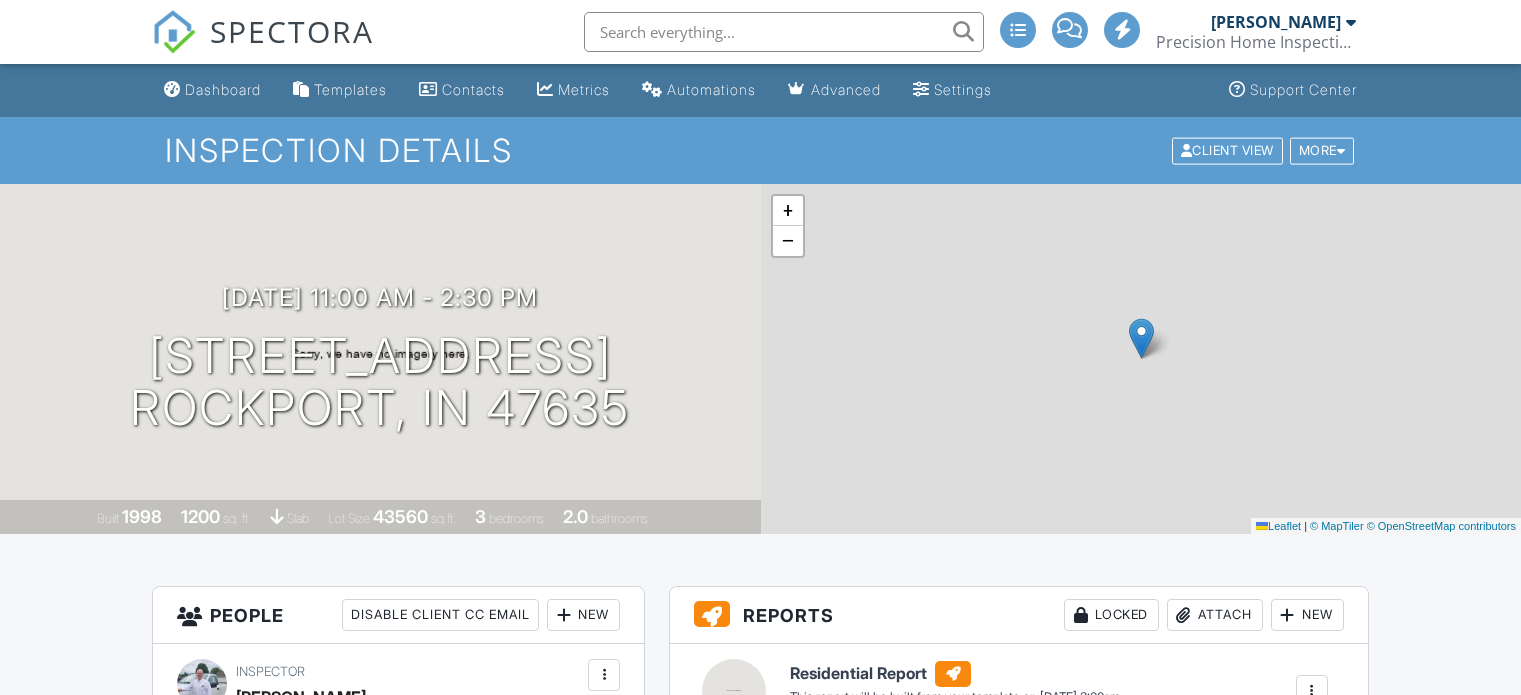 scroll, scrollTop: 0, scrollLeft: 0, axis: both 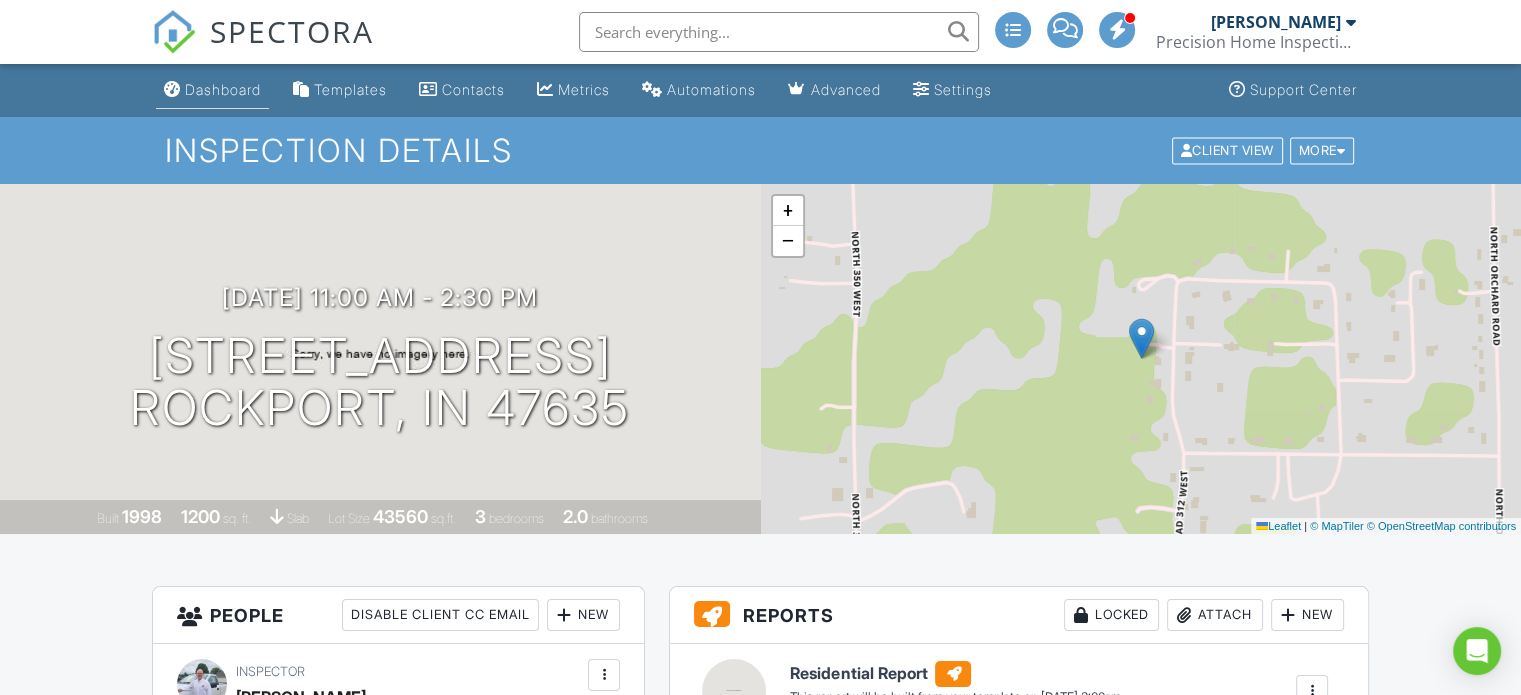 click on "Dashboard" at bounding box center [223, 89] 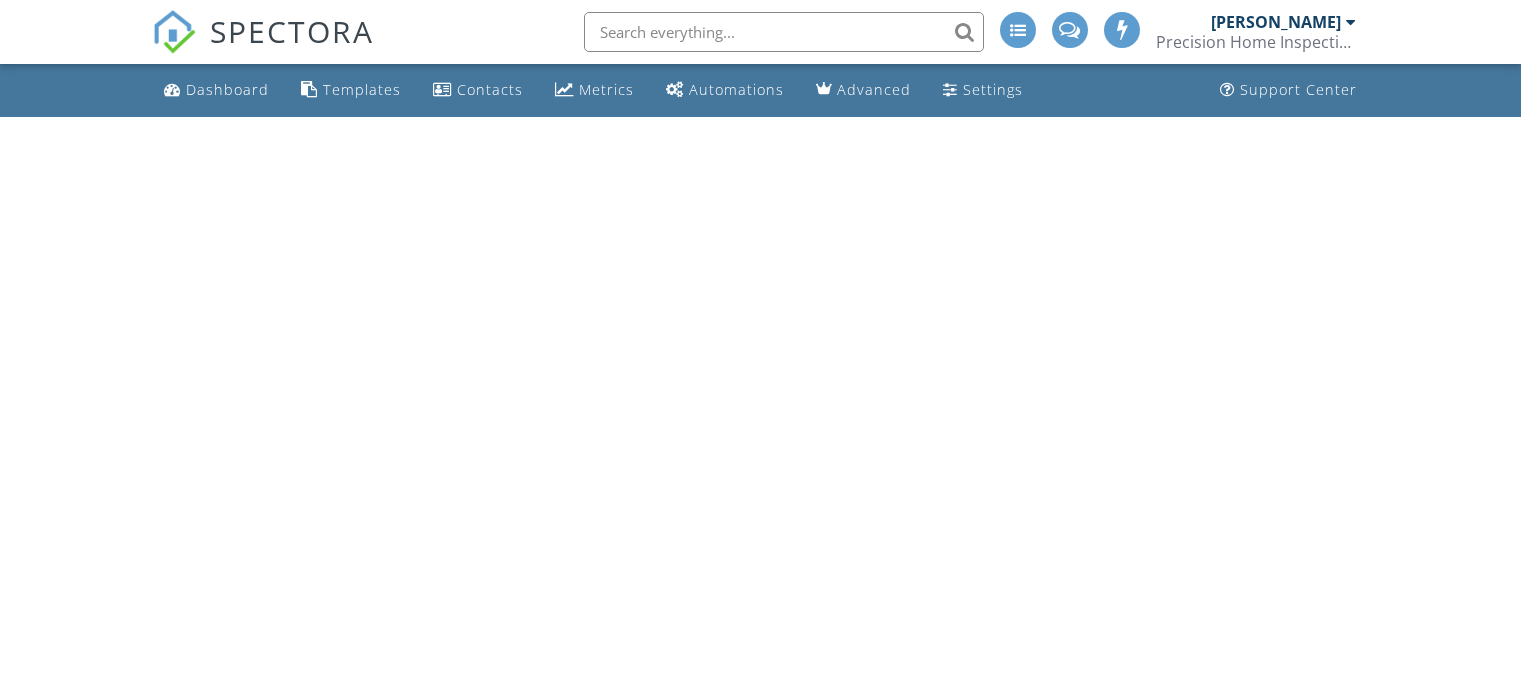scroll, scrollTop: 0, scrollLeft: 0, axis: both 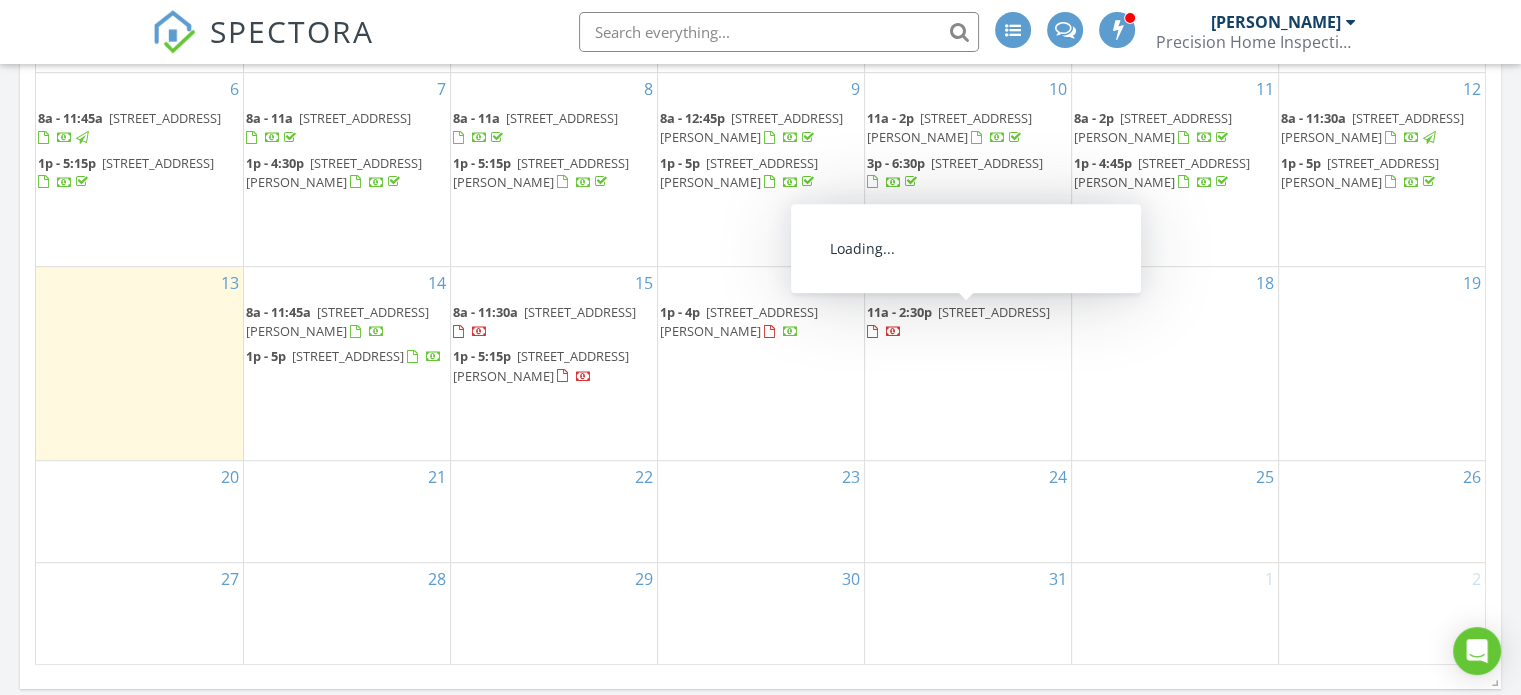 click on "1612 N County Rd 312 W, Rockport 47635" at bounding box center (994, 312) 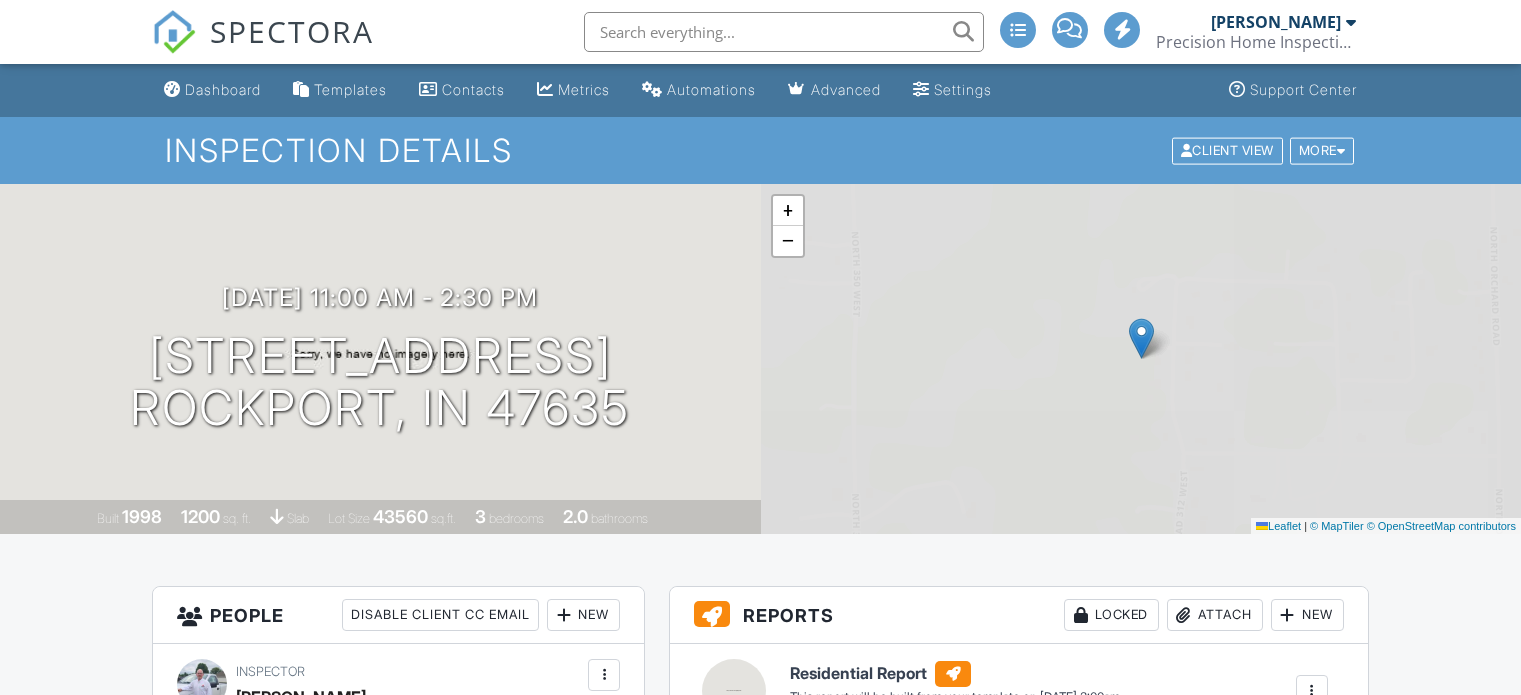 scroll, scrollTop: 0, scrollLeft: 0, axis: both 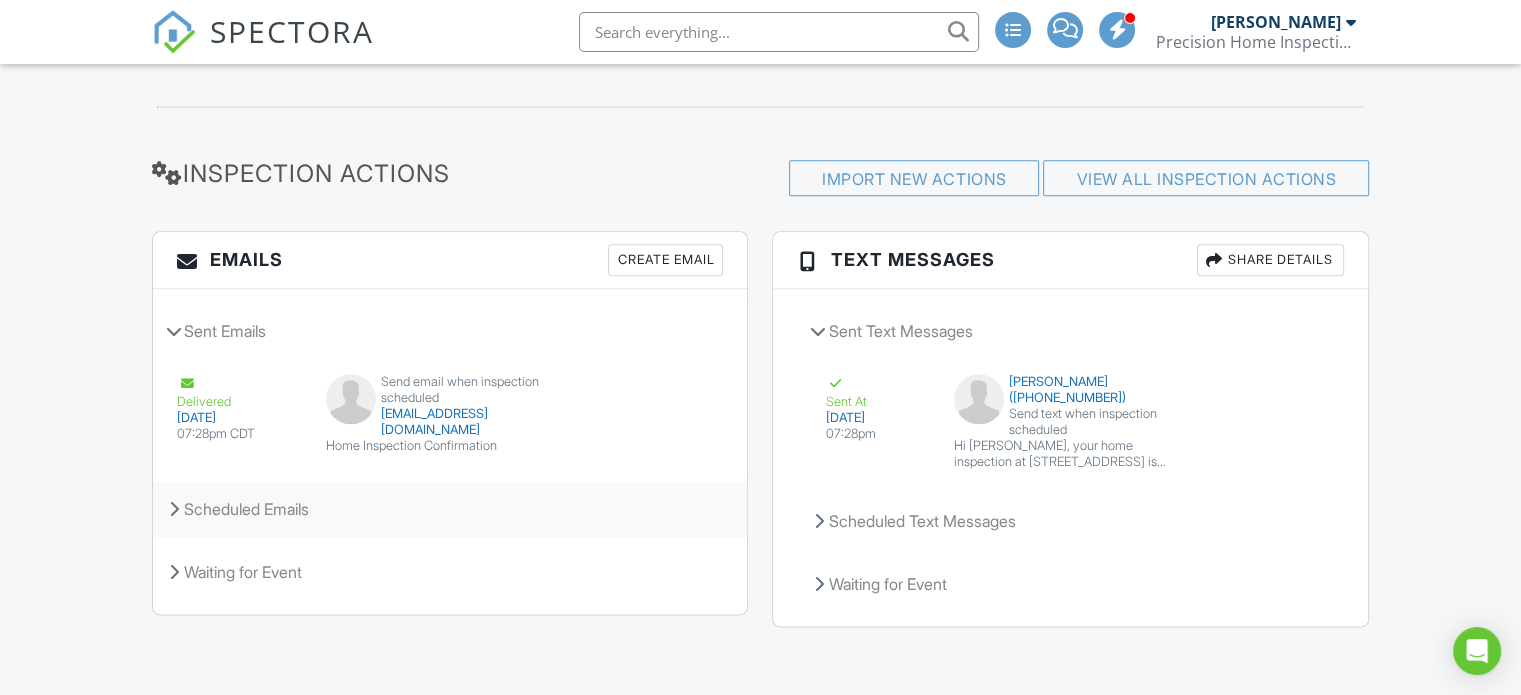 click at bounding box center (174, 509) 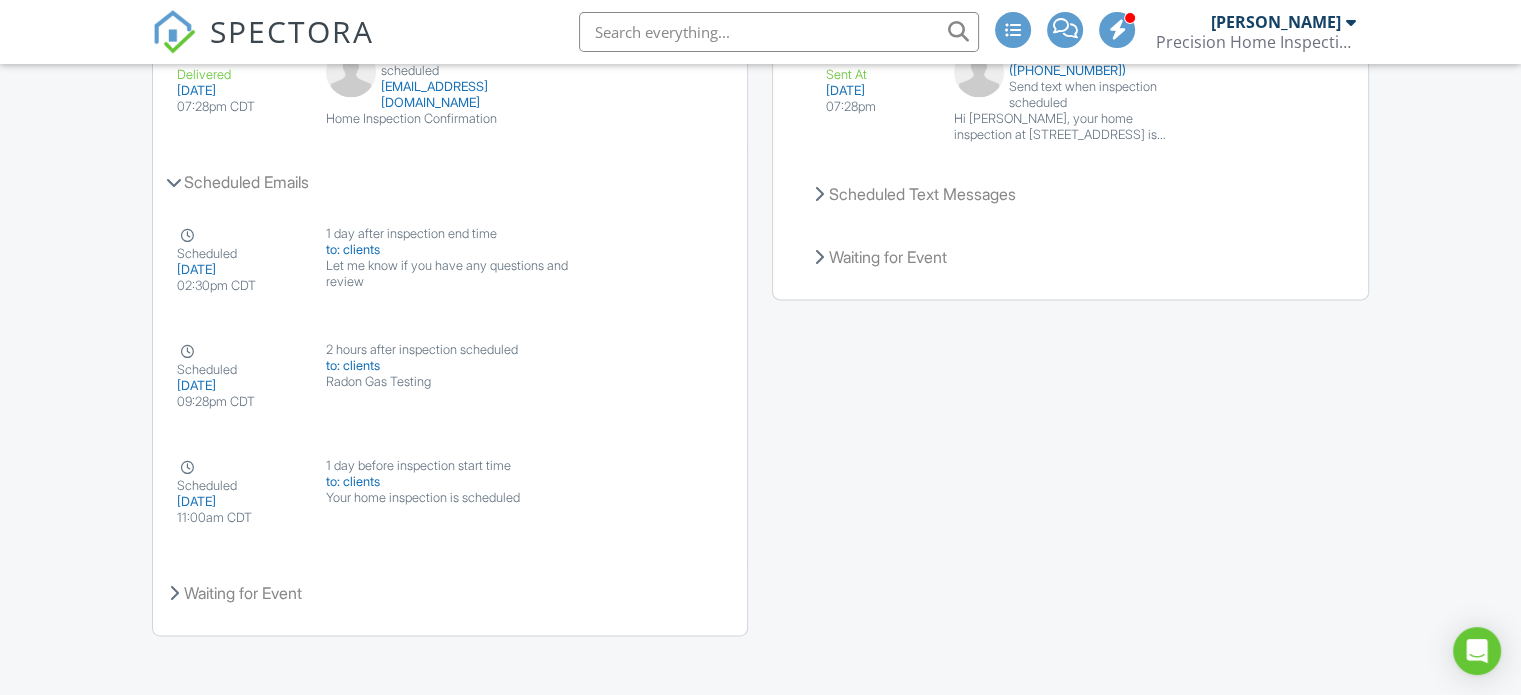 scroll, scrollTop: 2700, scrollLeft: 0, axis: vertical 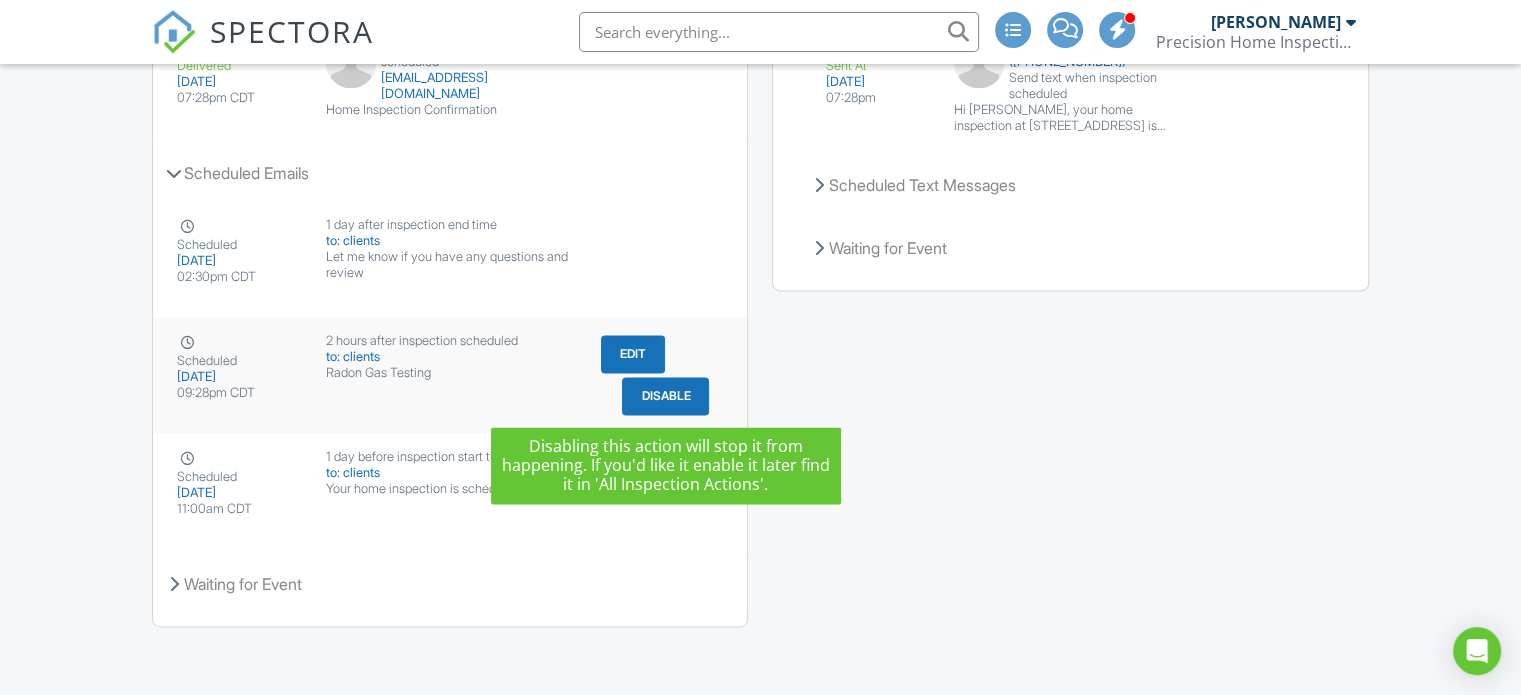 click on "Disable" at bounding box center (665, 396) 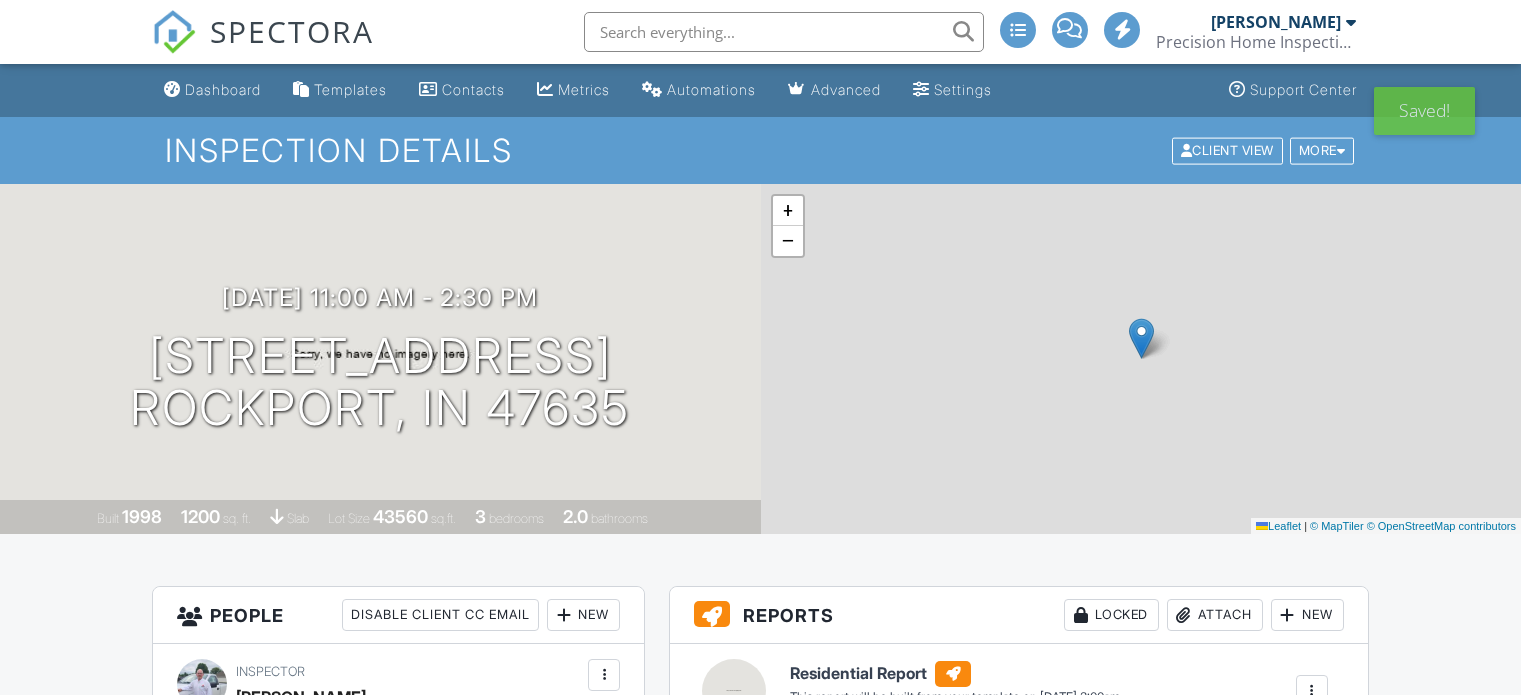 scroll, scrollTop: 0, scrollLeft: 0, axis: both 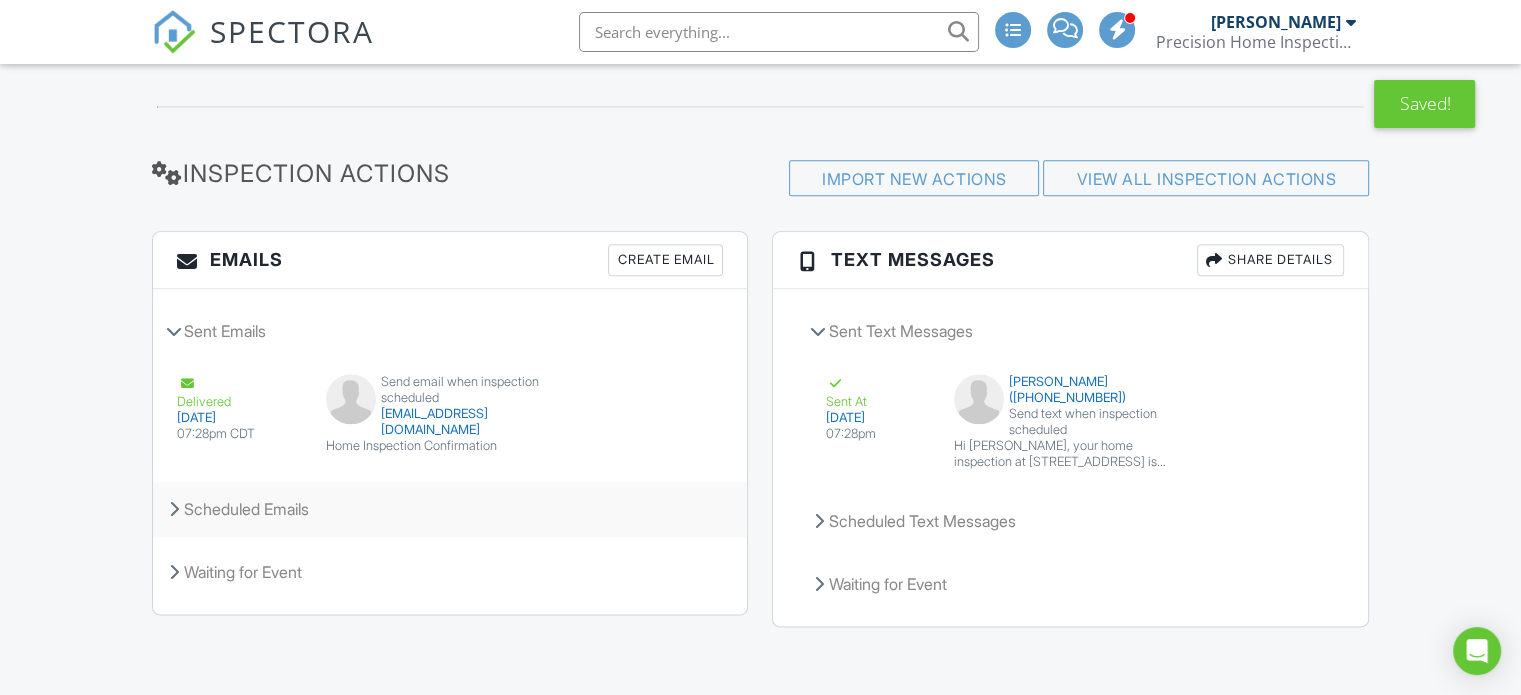 click at bounding box center (174, 509) 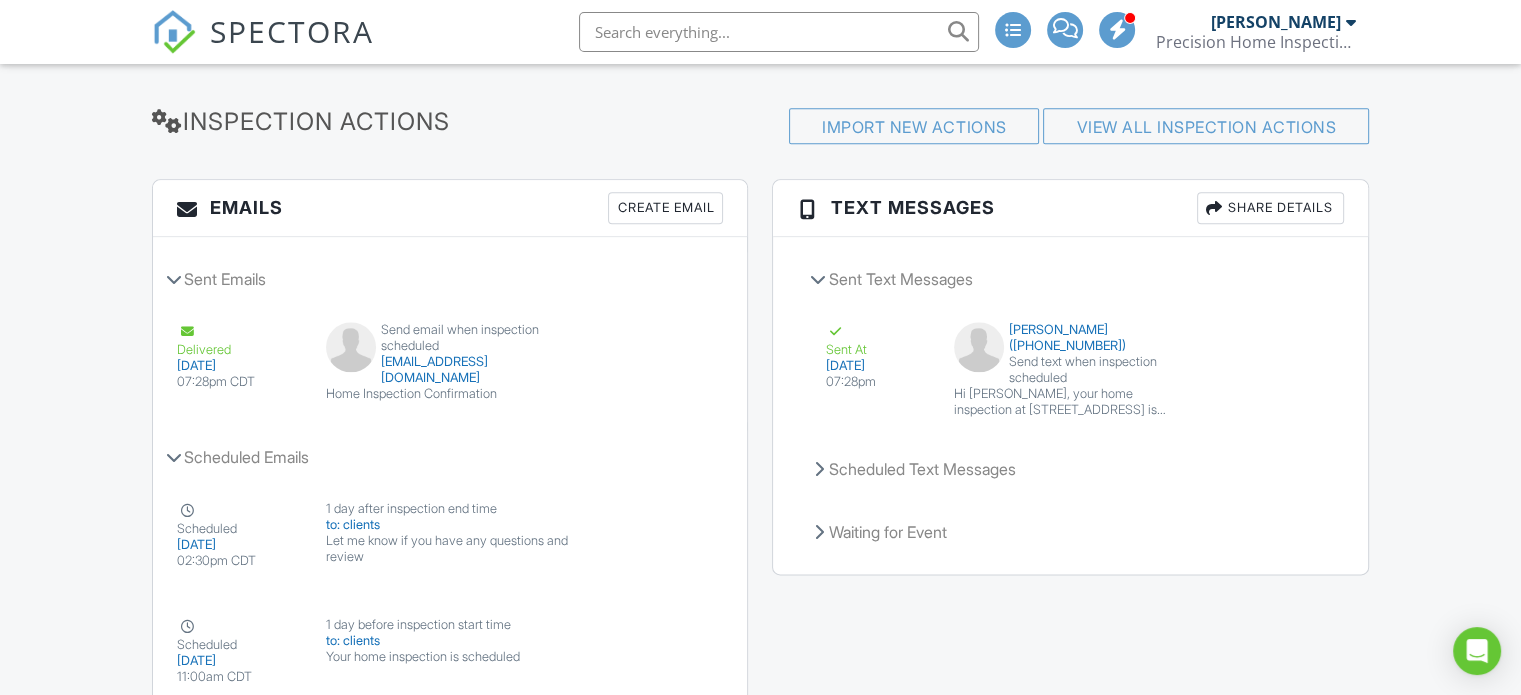 scroll, scrollTop: 2584, scrollLeft: 0, axis: vertical 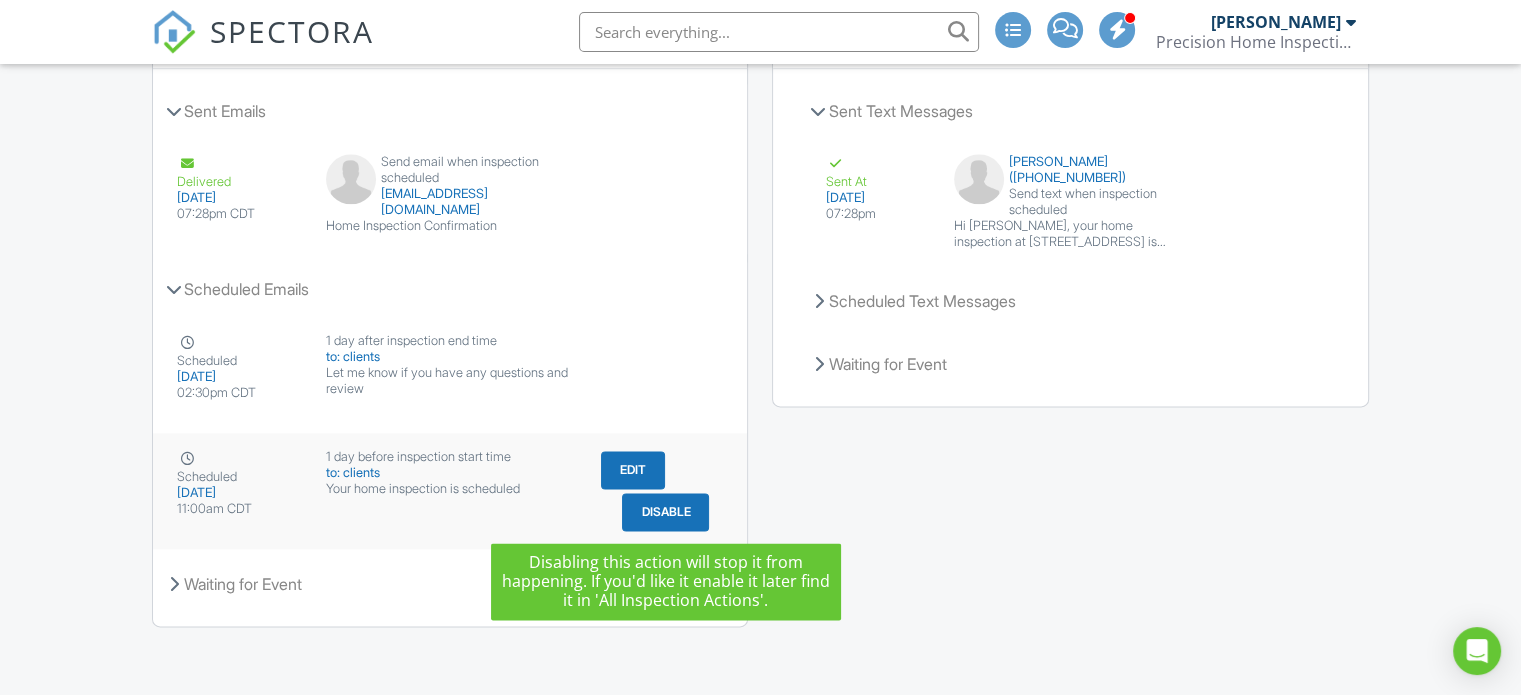 click on "Disable" at bounding box center (665, 512) 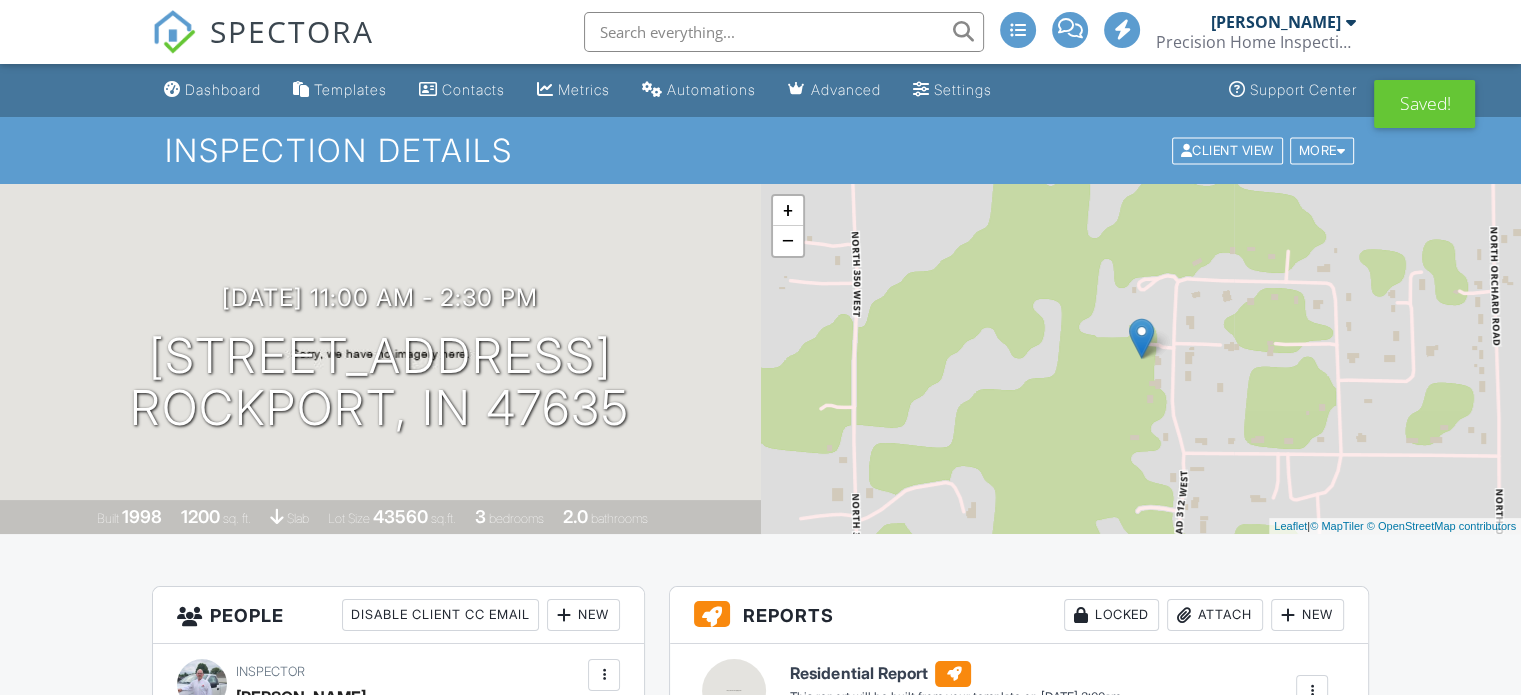 scroll, scrollTop: 592, scrollLeft: 0, axis: vertical 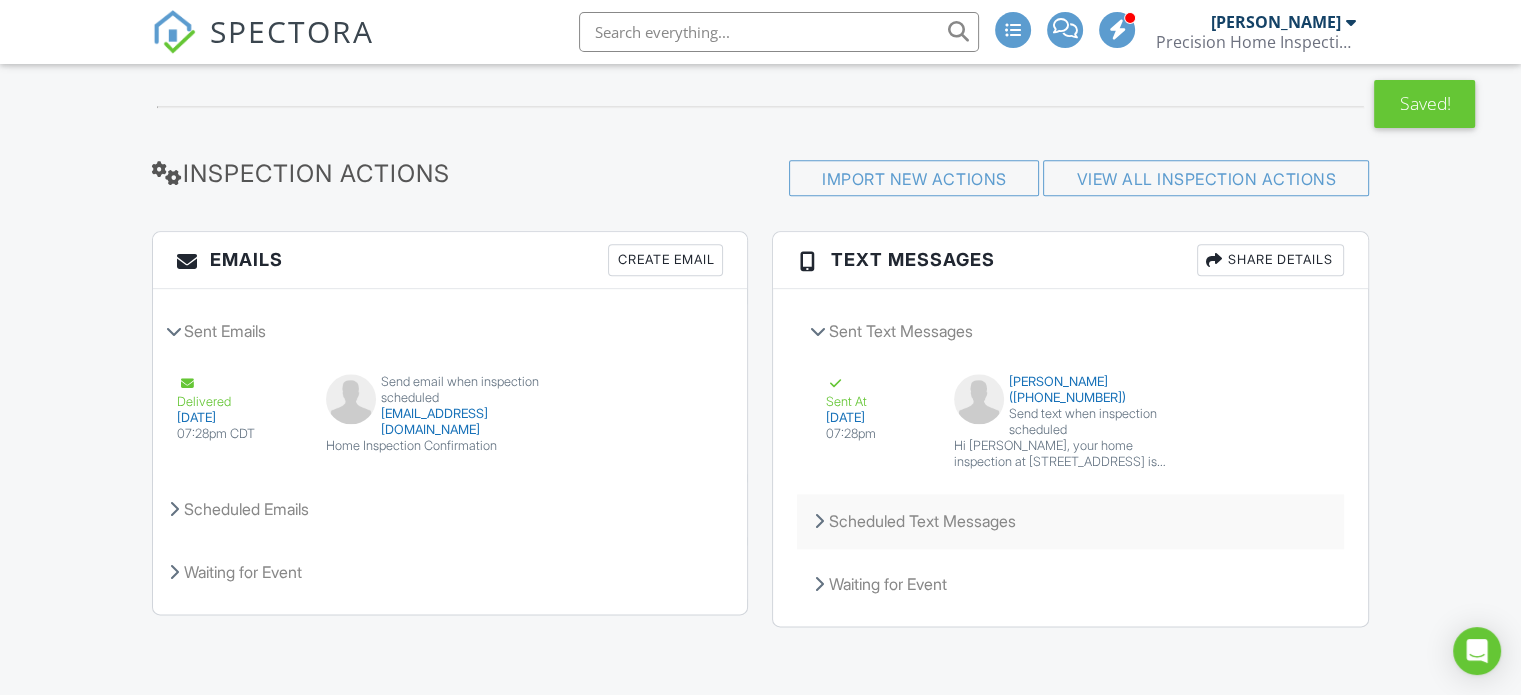 click on "Scheduled Text Messages" at bounding box center (1070, 521) 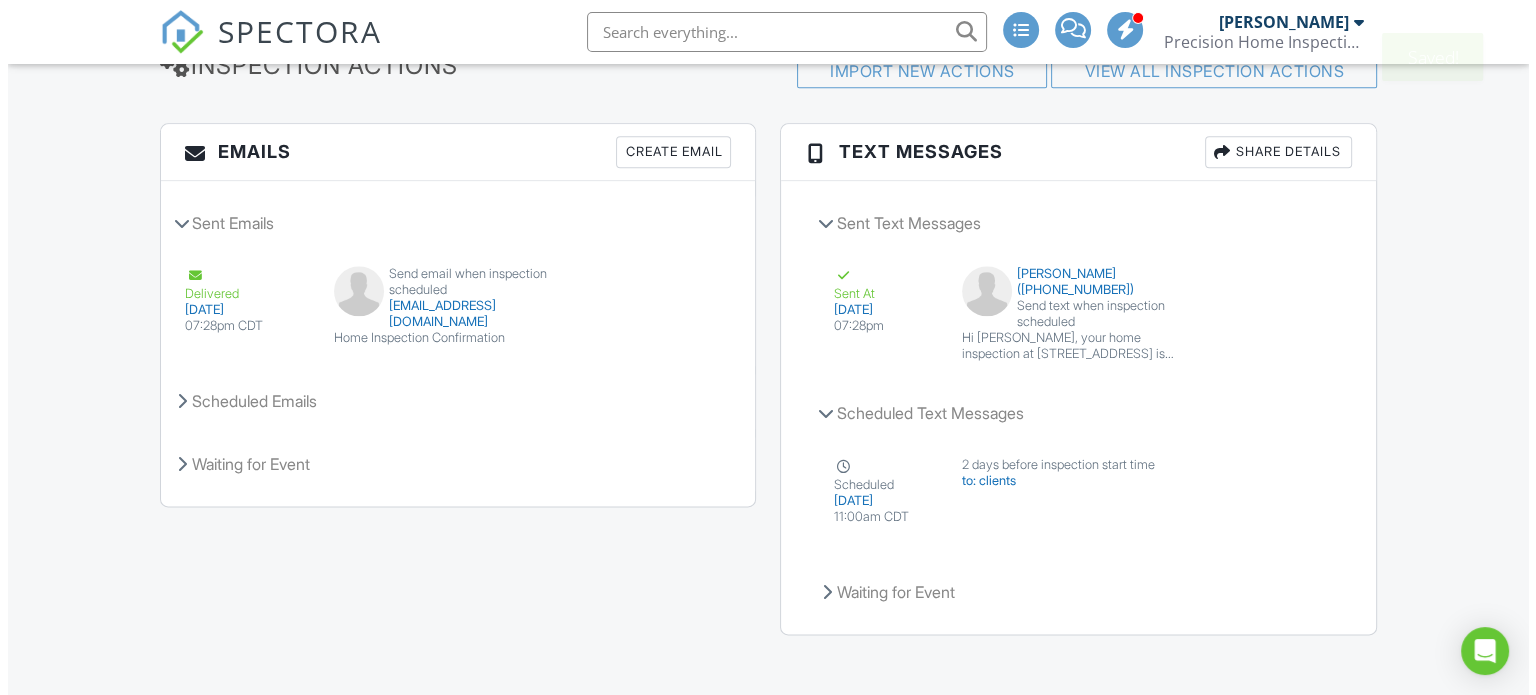 scroll, scrollTop: 2473, scrollLeft: 0, axis: vertical 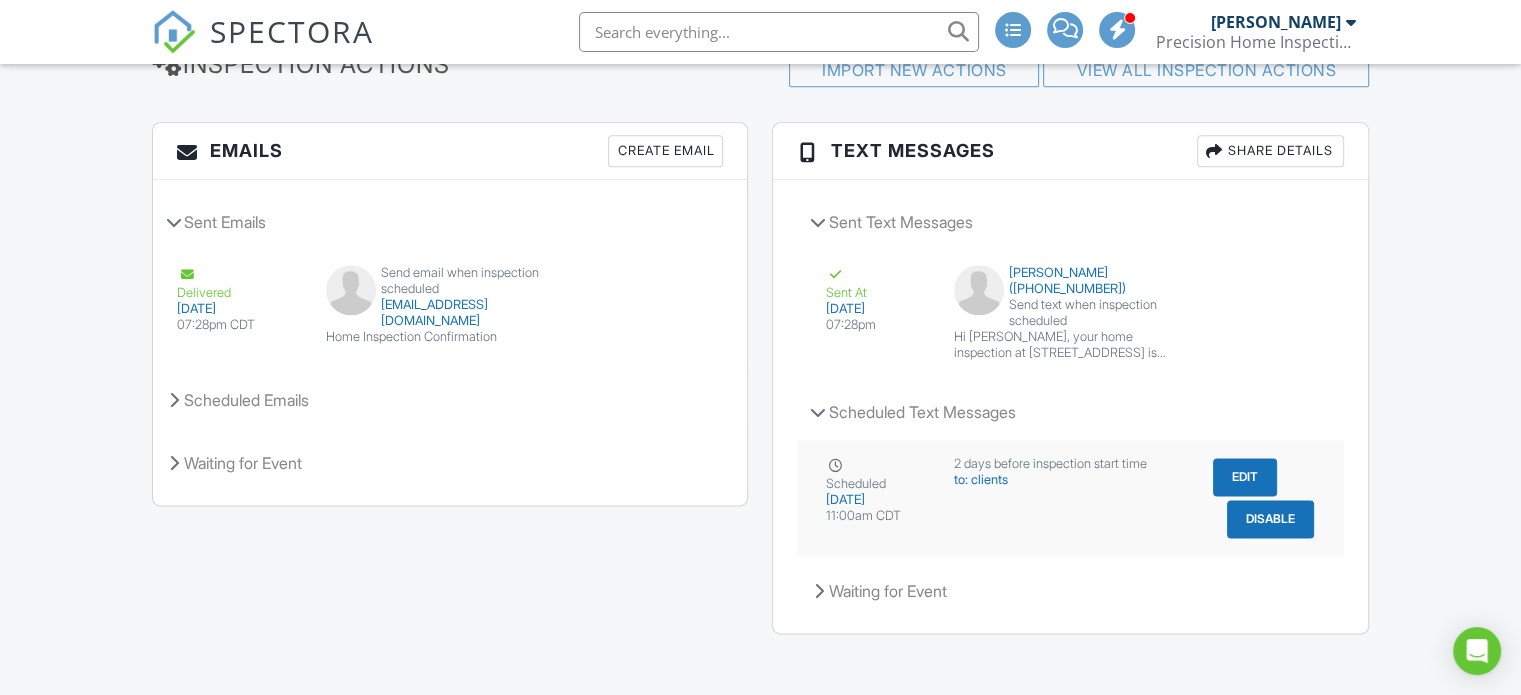 click on "Edit" at bounding box center (1245, 477) 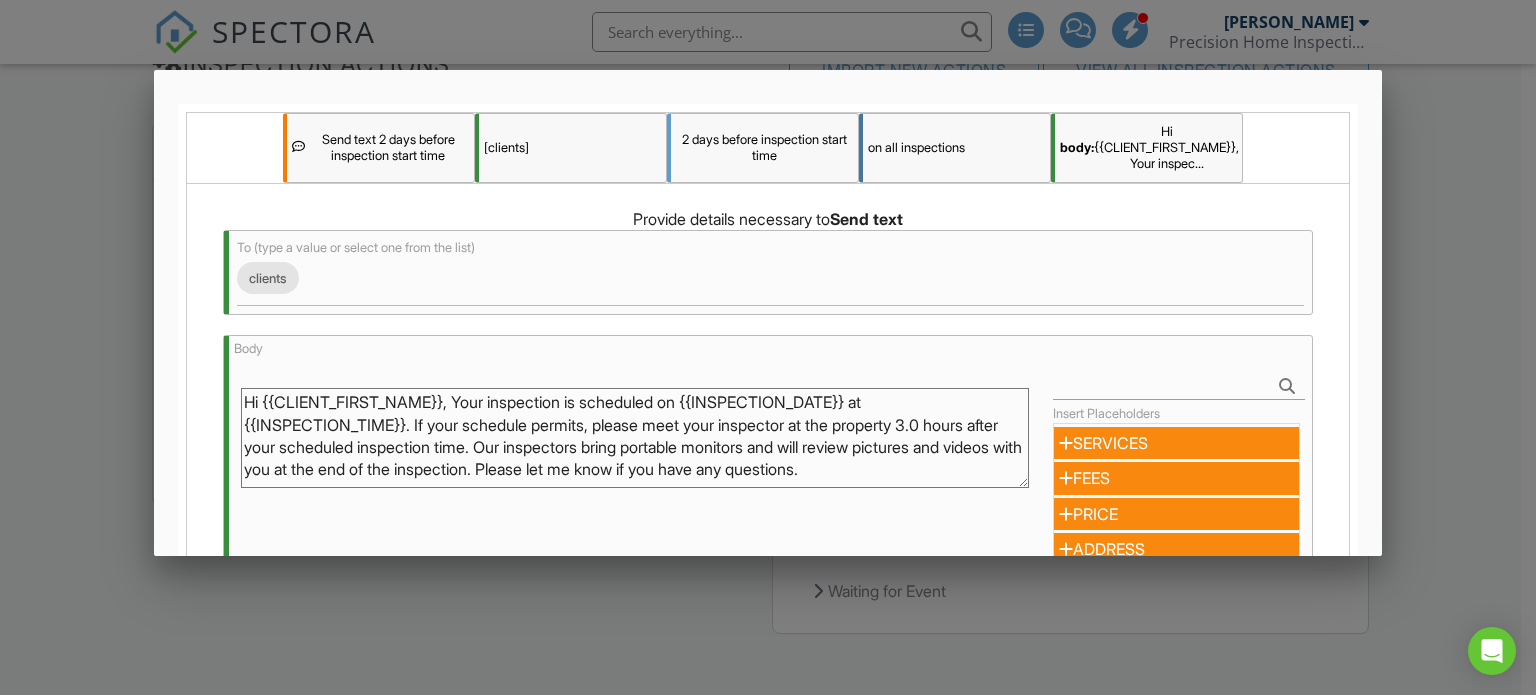scroll, scrollTop: 0, scrollLeft: 0, axis: both 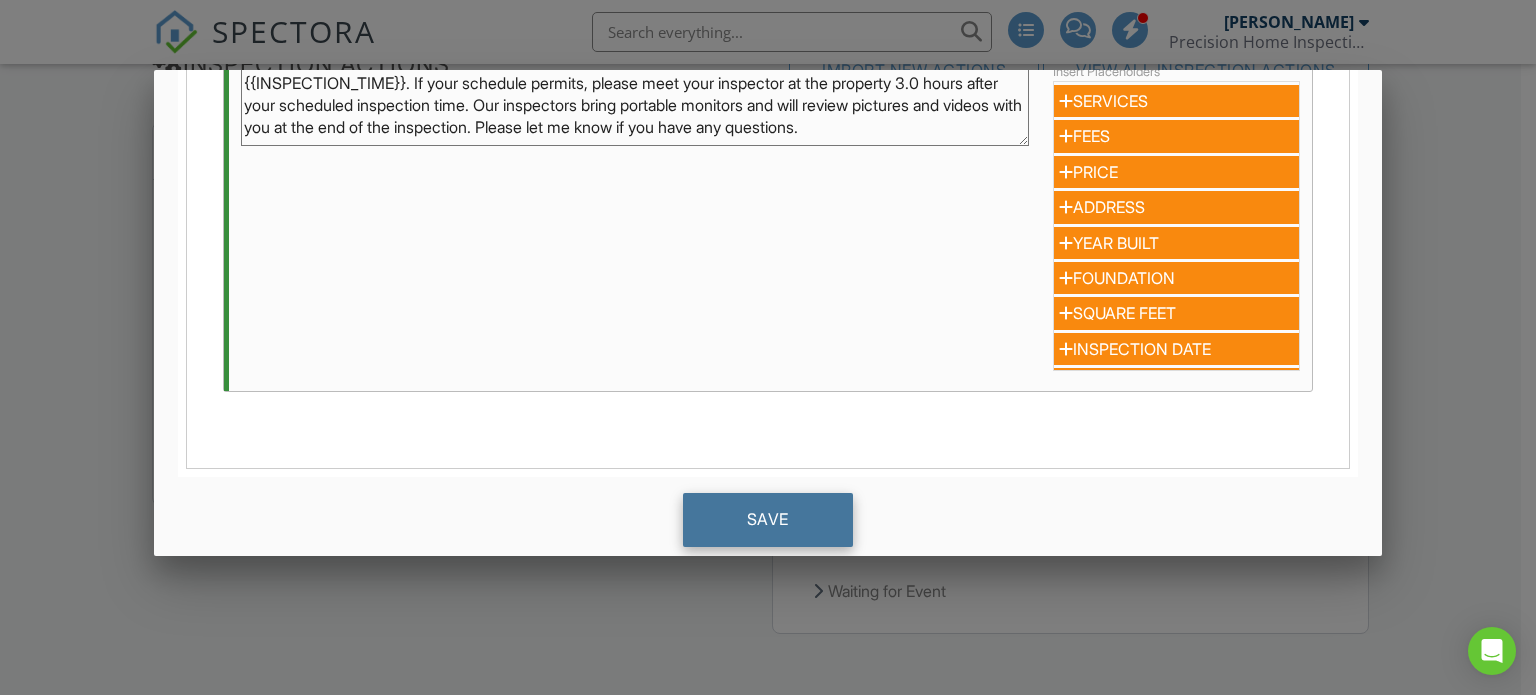 click on "Save" at bounding box center [768, 520] 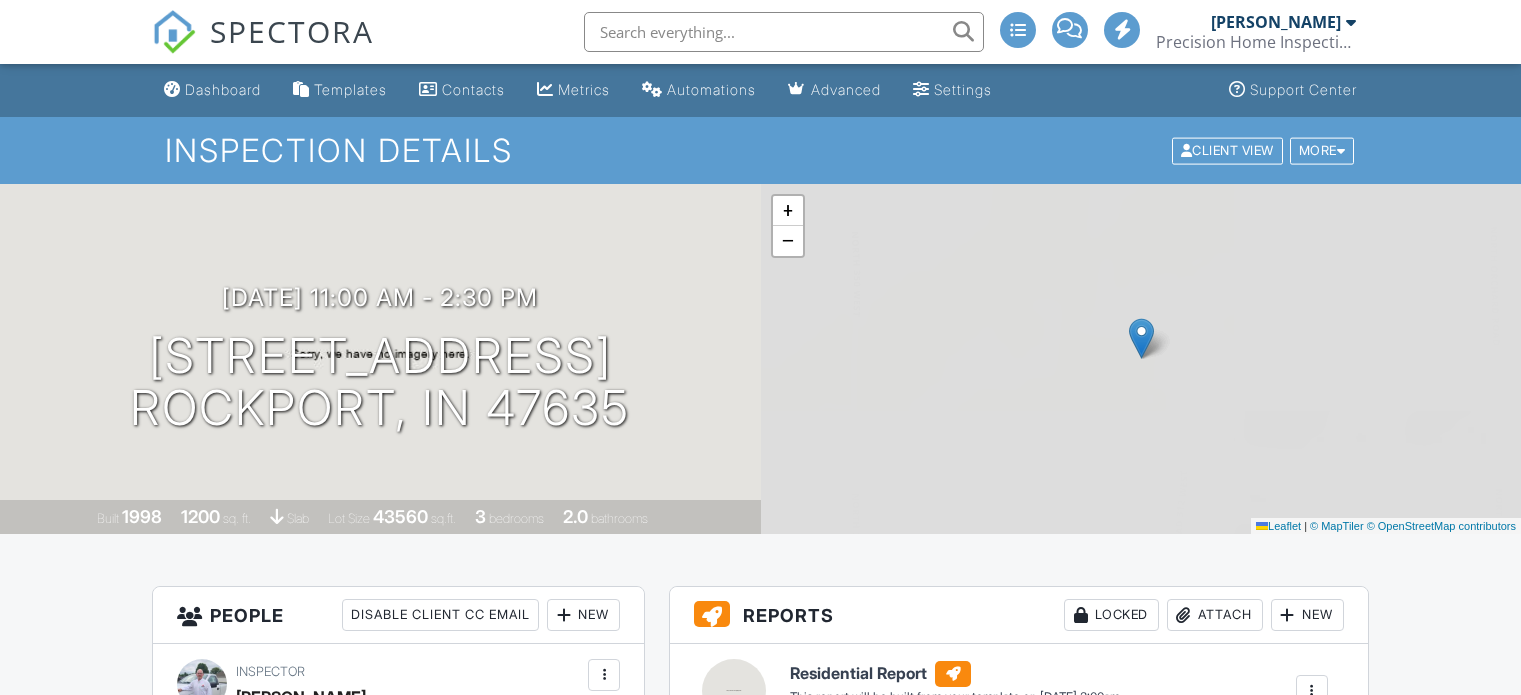 scroll, scrollTop: 0, scrollLeft: 0, axis: both 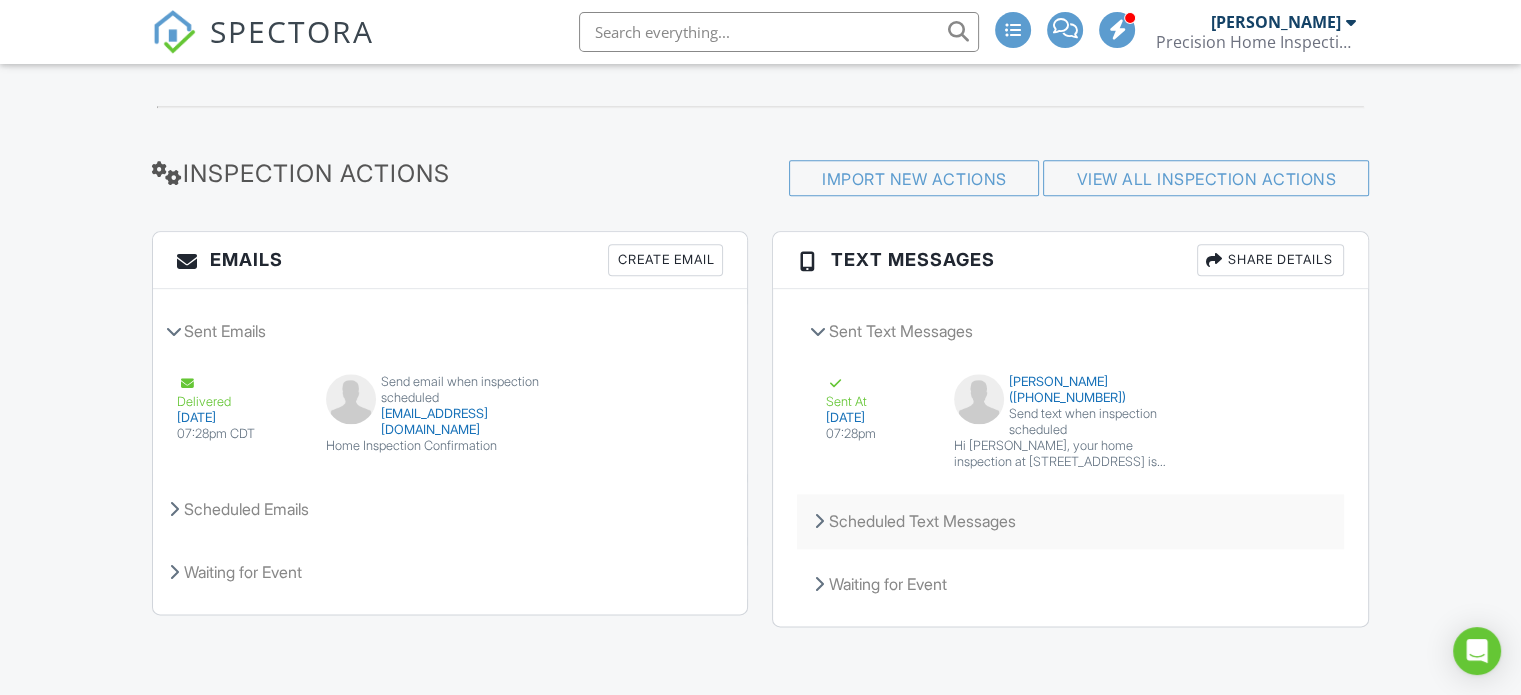 click at bounding box center [818, 521] 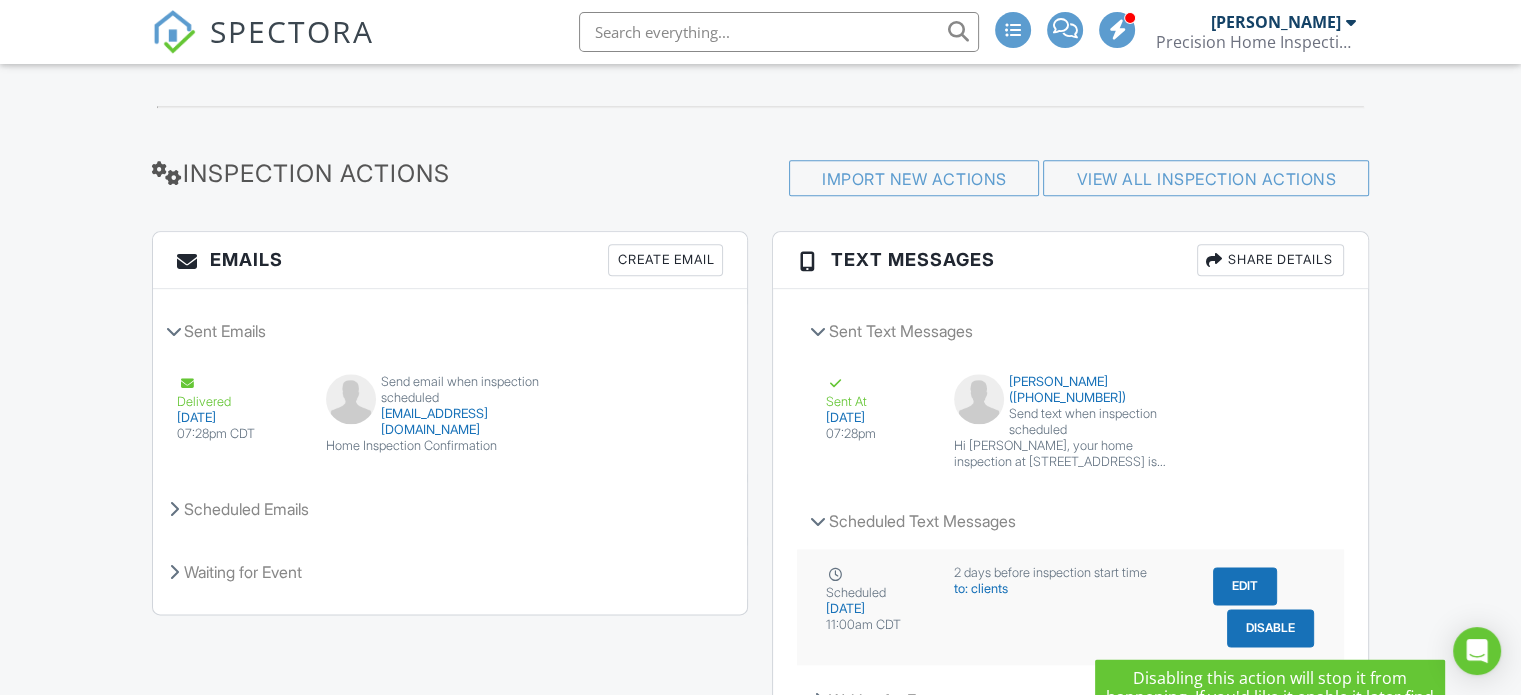 click on "Disable" at bounding box center [1270, 628] 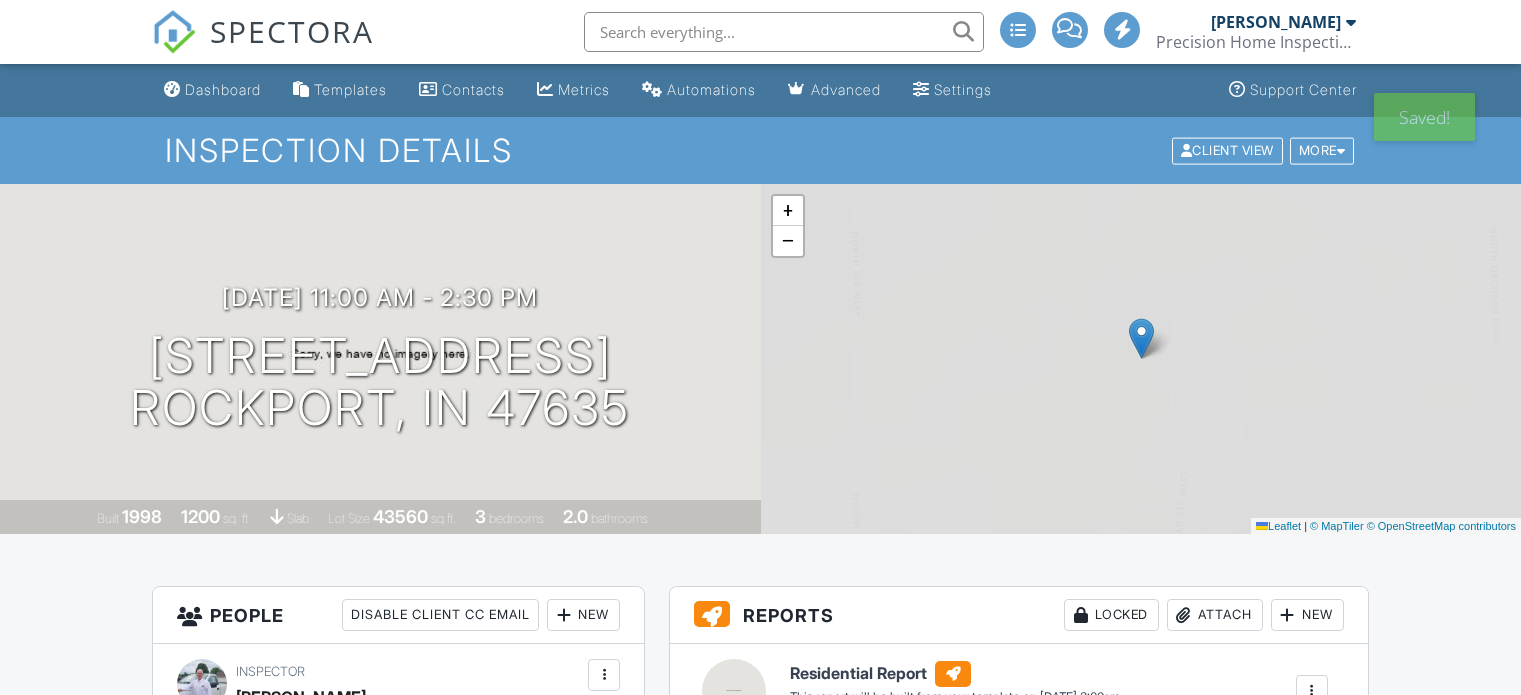 scroll, scrollTop: 0, scrollLeft: 0, axis: both 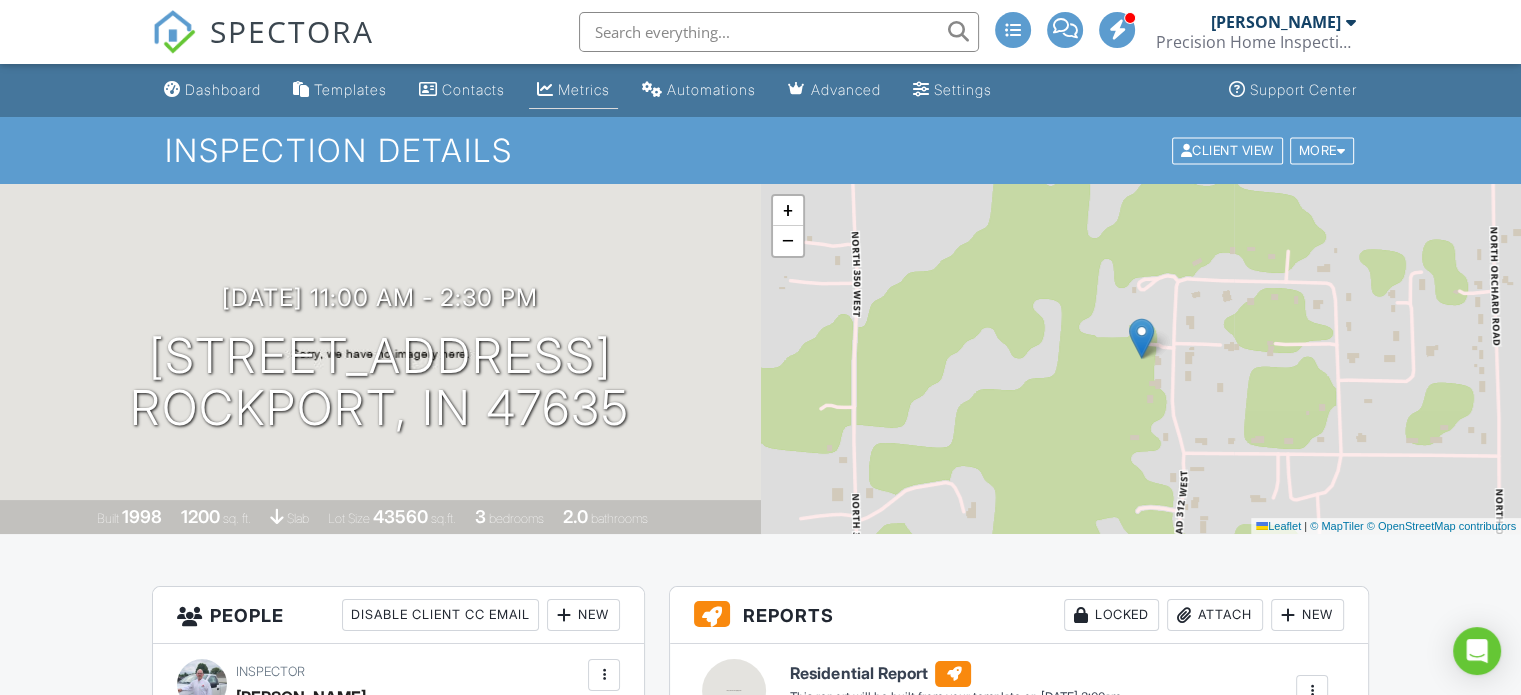click on "Metrics" at bounding box center (573, 90) 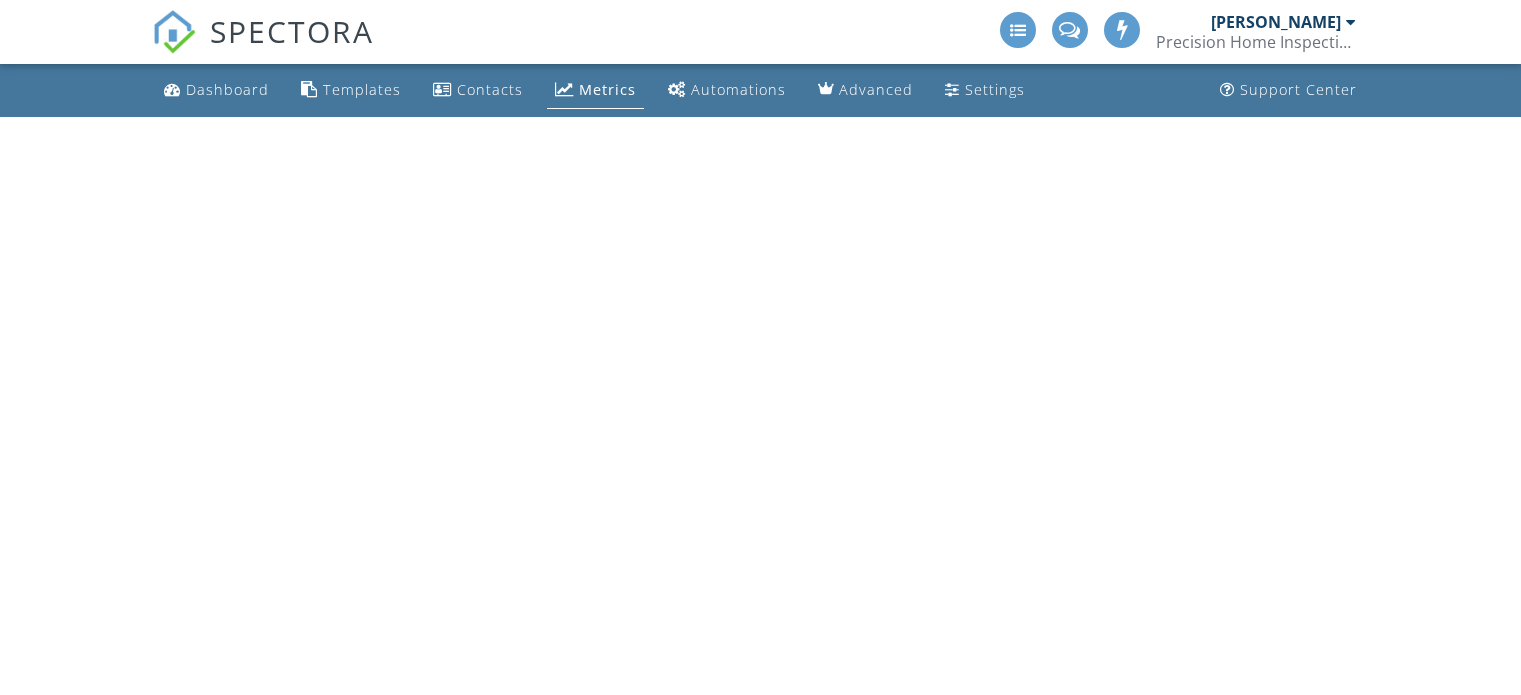 scroll, scrollTop: 0, scrollLeft: 0, axis: both 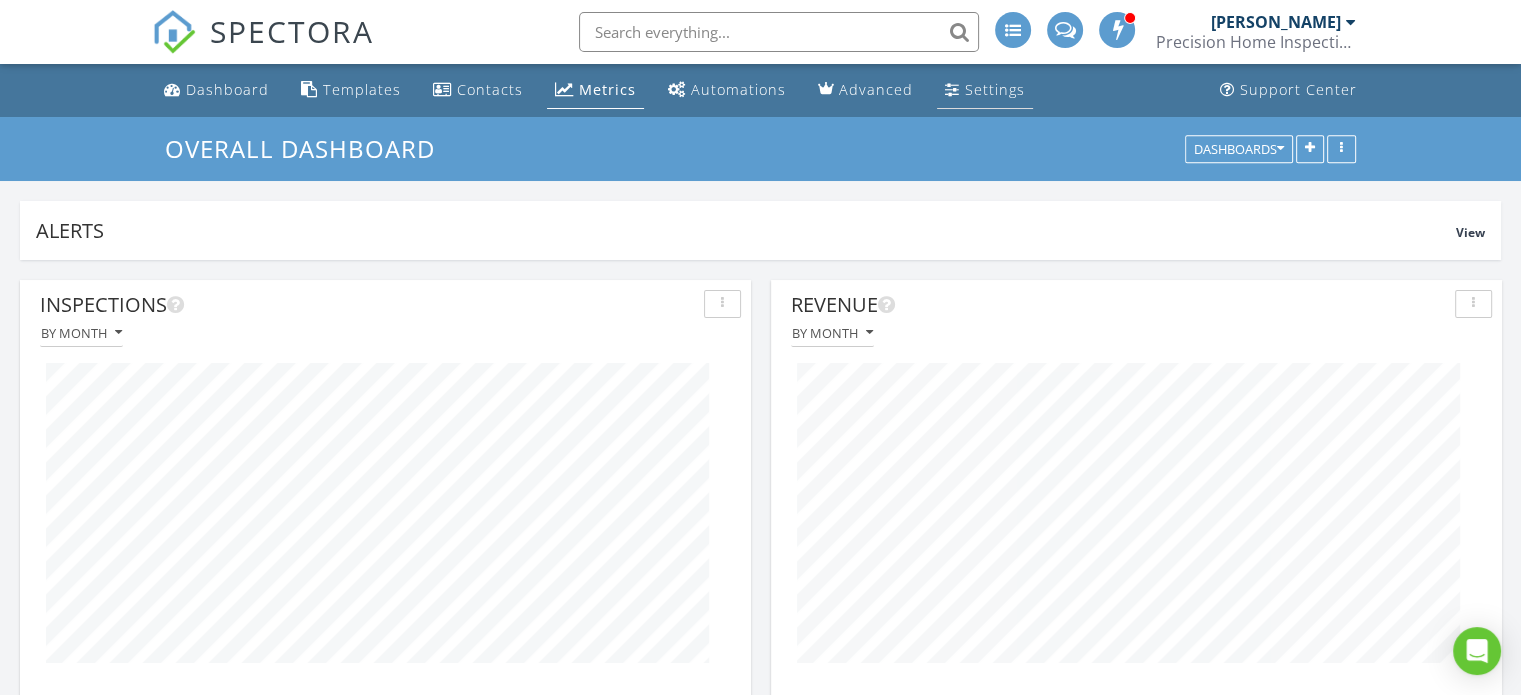 click on "Settings" at bounding box center (985, 90) 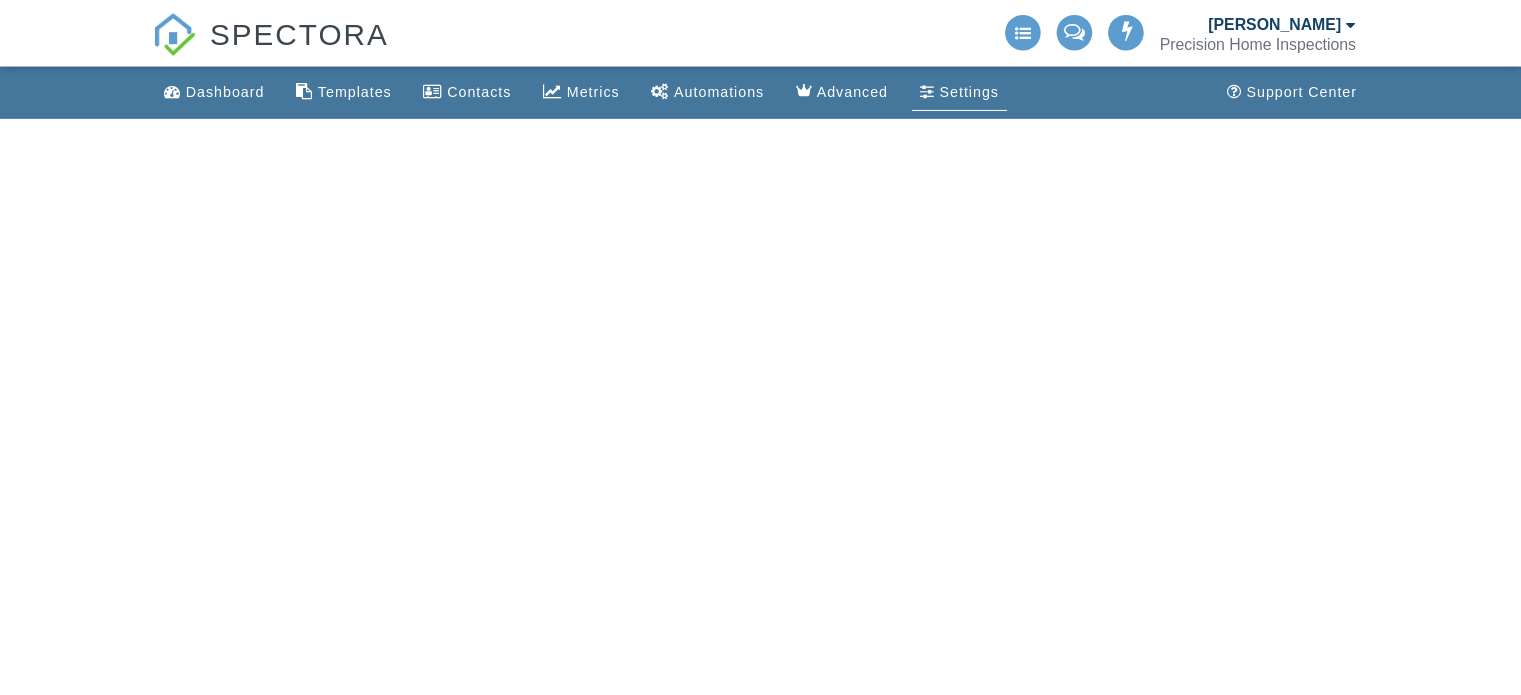 scroll, scrollTop: 0, scrollLeft: 0, axis: both 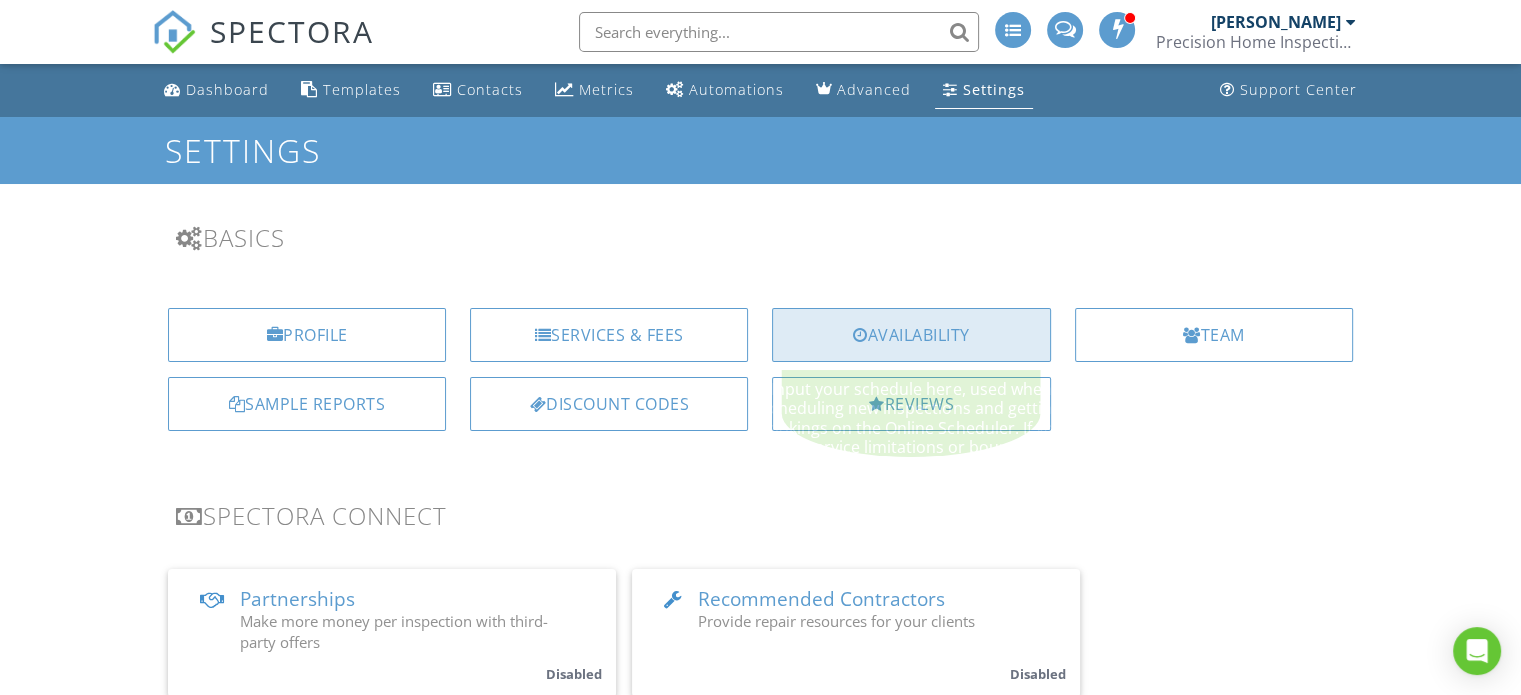 click on "Availability" at bounding box center [911, 335] 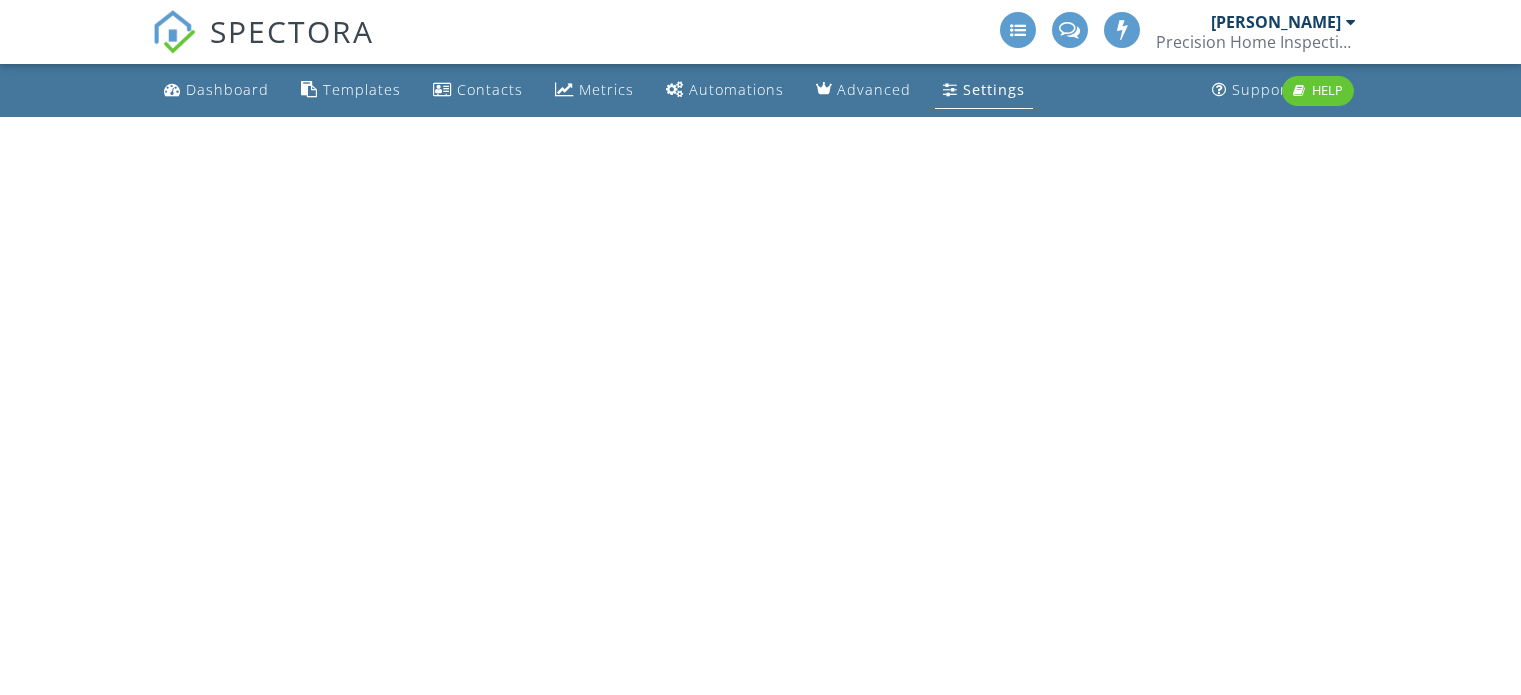 scroll, scrollTop: 0, scrollLeft: 0, axis: both 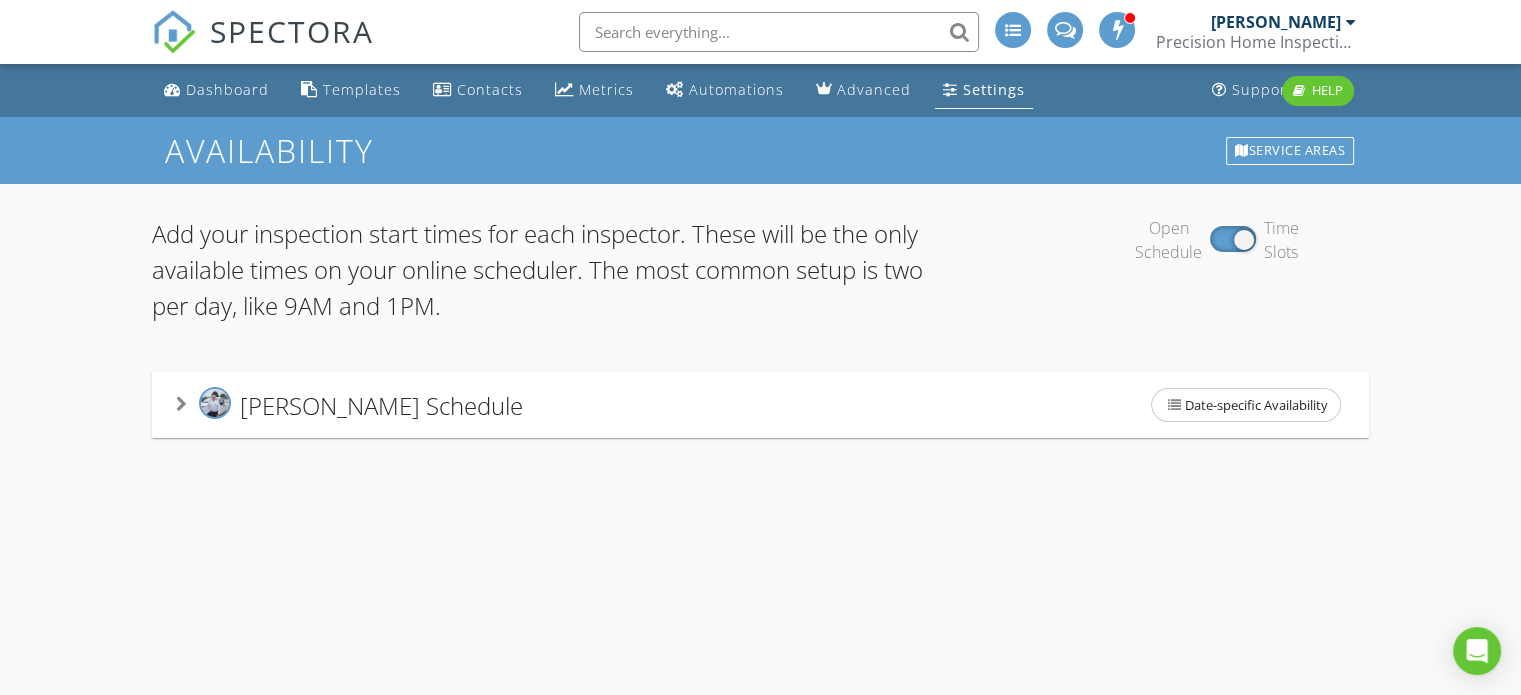 click on "Von Lamey's Schedule
Date-specific Availability" at bounding box center (760, 405) 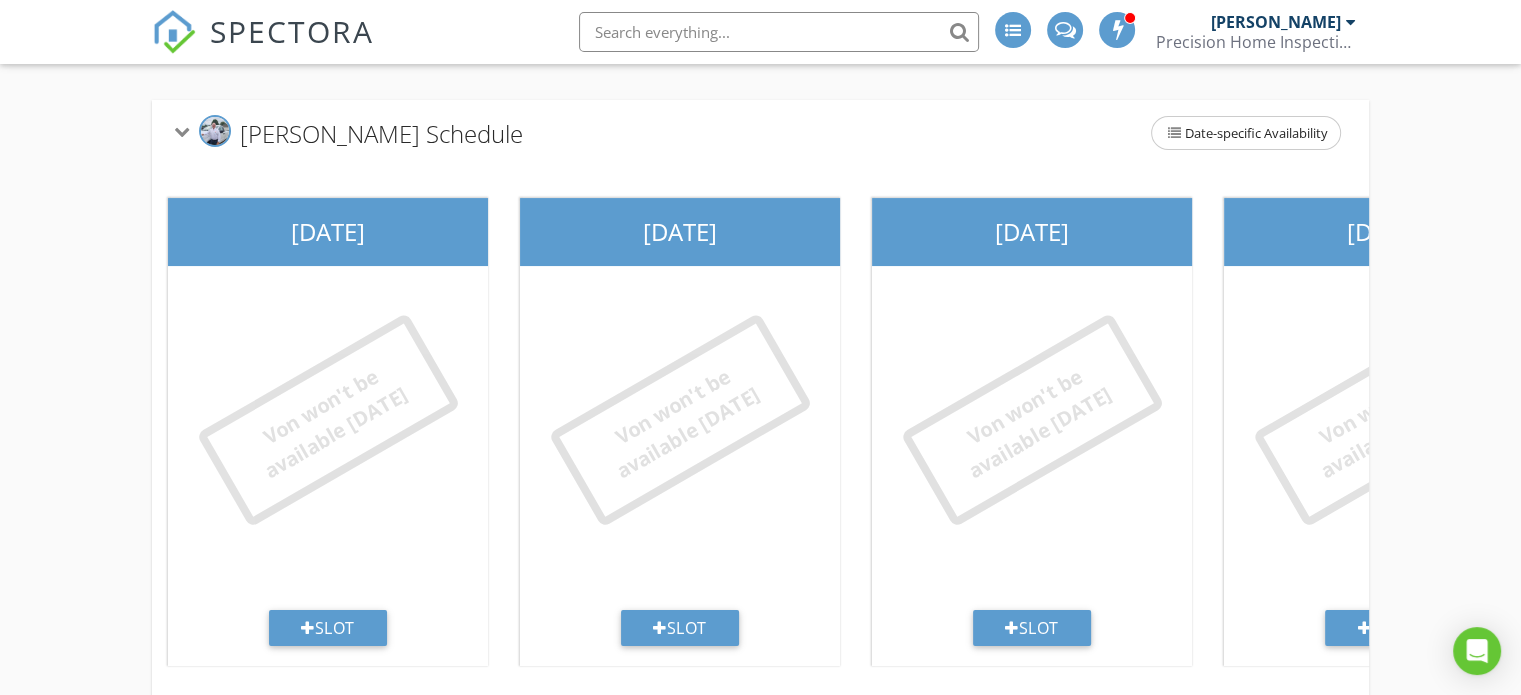scroll, scrollTop: 278, scrollLeft: 0, axis: vertical 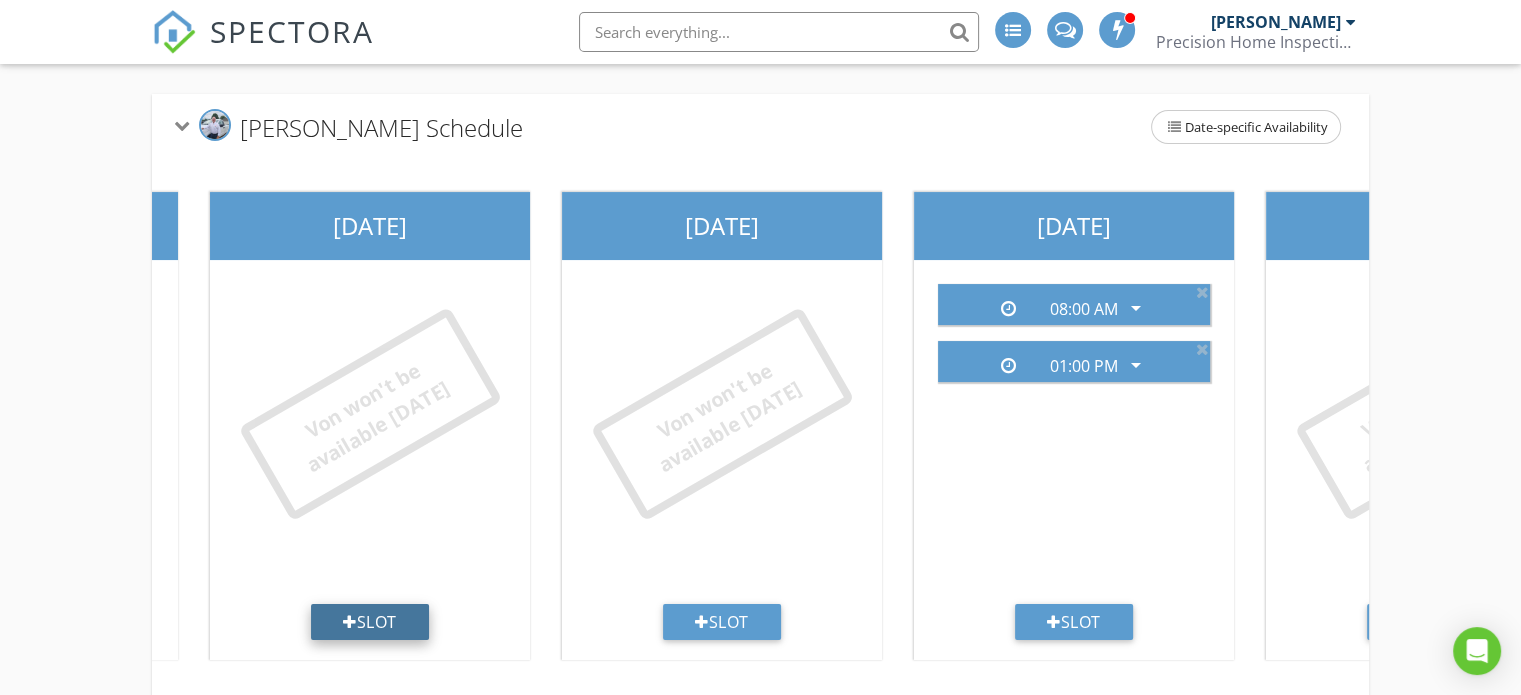 click on "Slot" at bounding box center [370, 622] 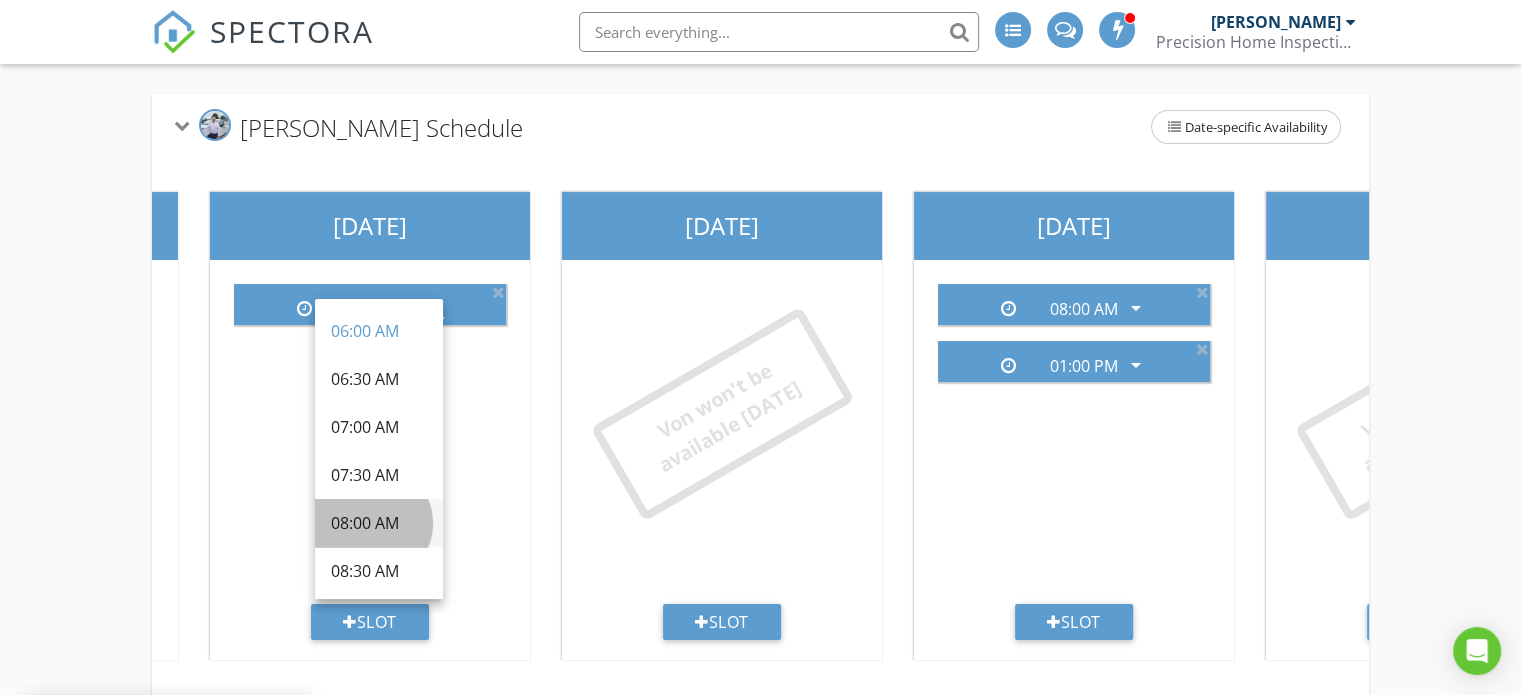 click on "08:00 AM" at bounding box center (379, 523) 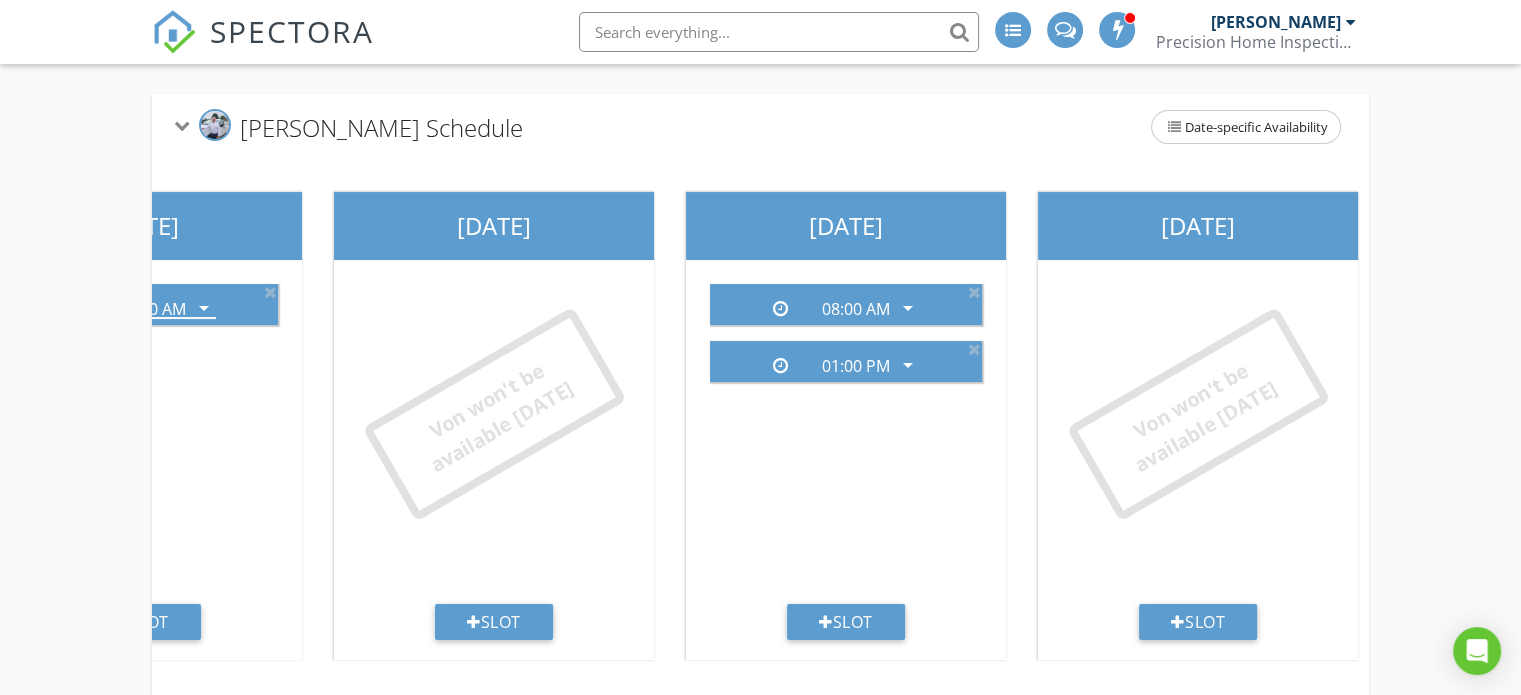 scroll, scrollTop: 0, scrollLeft: 1247, axis: horizontal 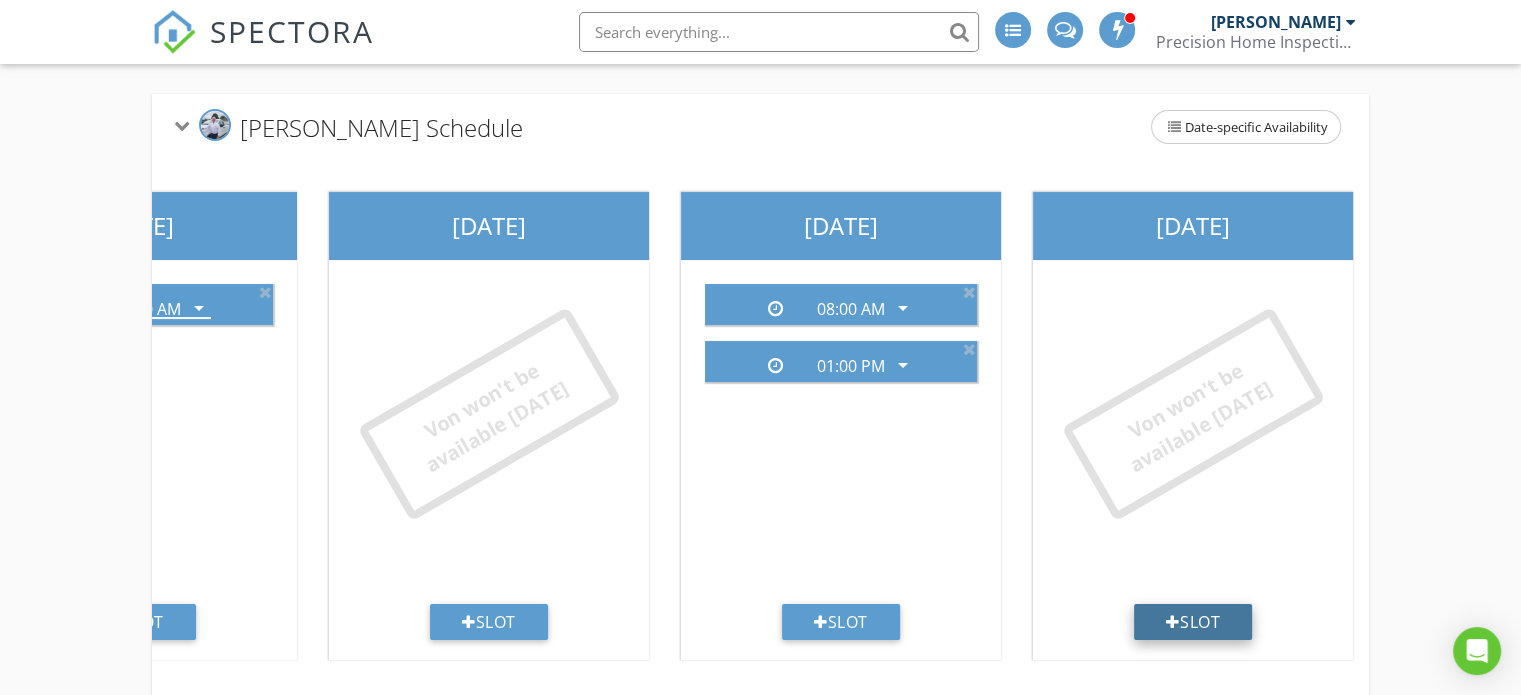 click on "Slot" at bounding box center [1193, 622] 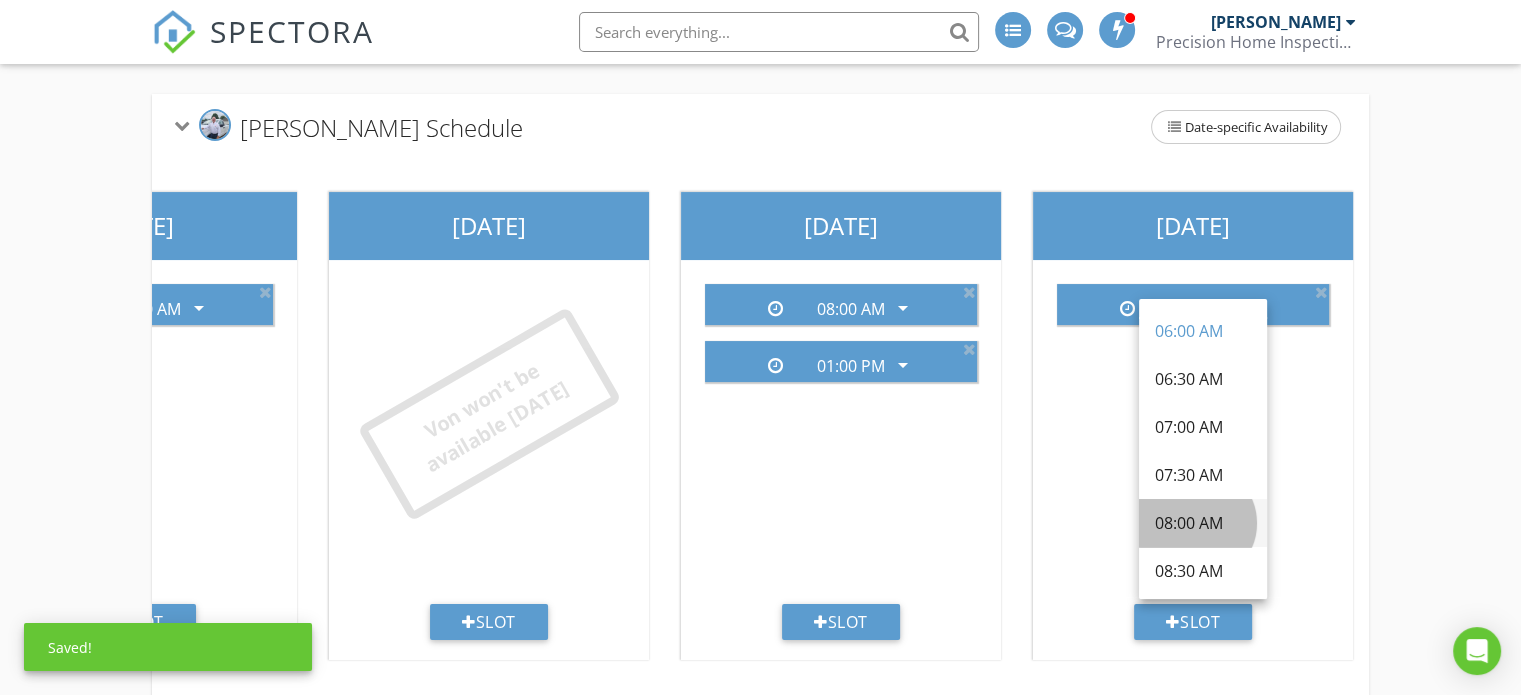 click on "08:00 AM" at bounding box center [1203, 523] 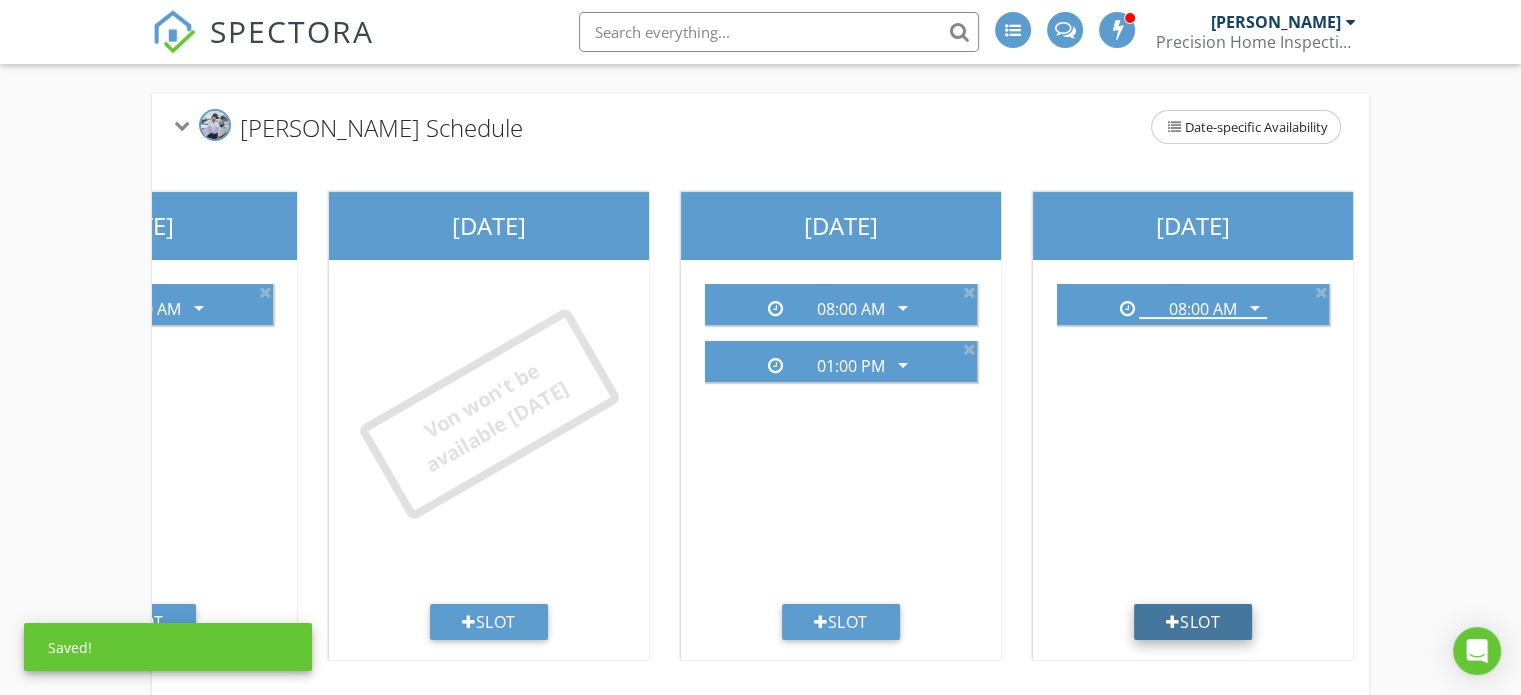 click on "Slot" at bounding box center (1193, 622) 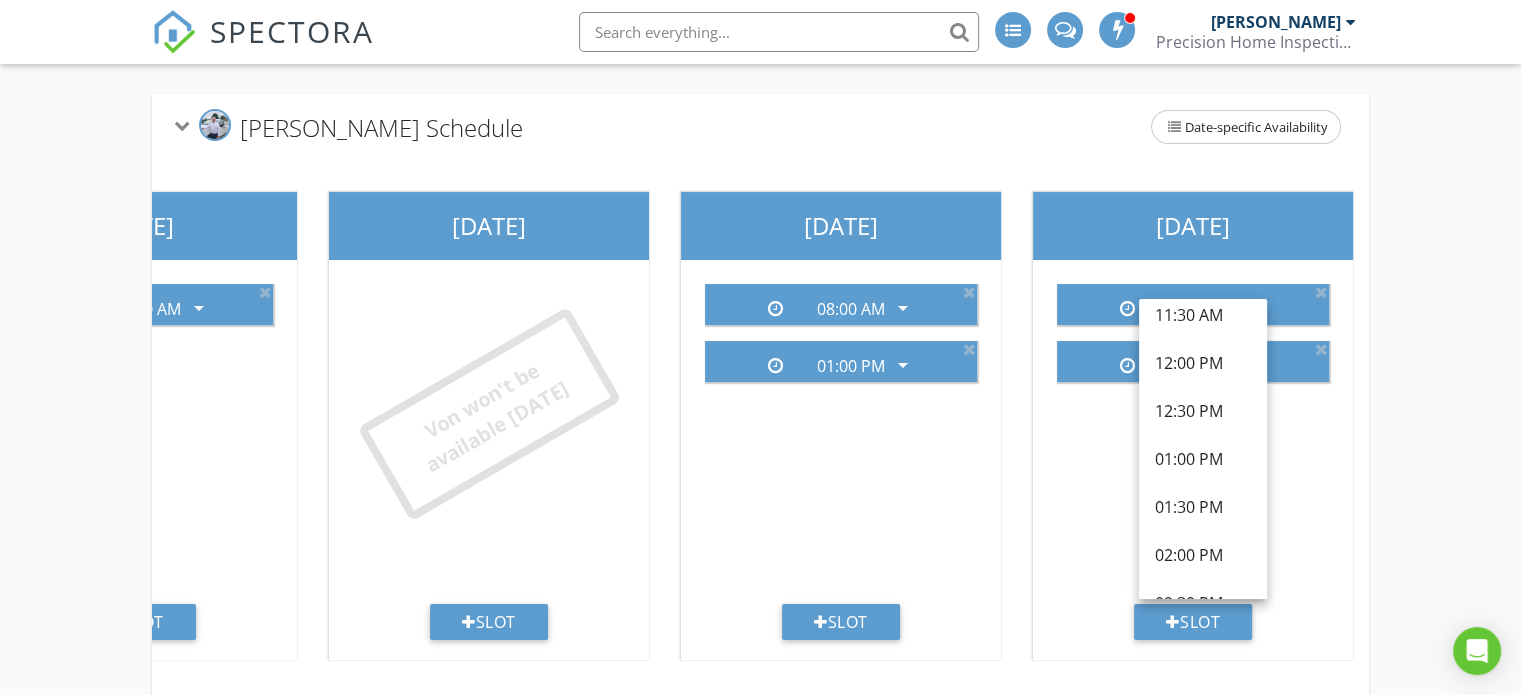 scroll, scrollTop: 500, scrollLeft: 0, axis: vertical 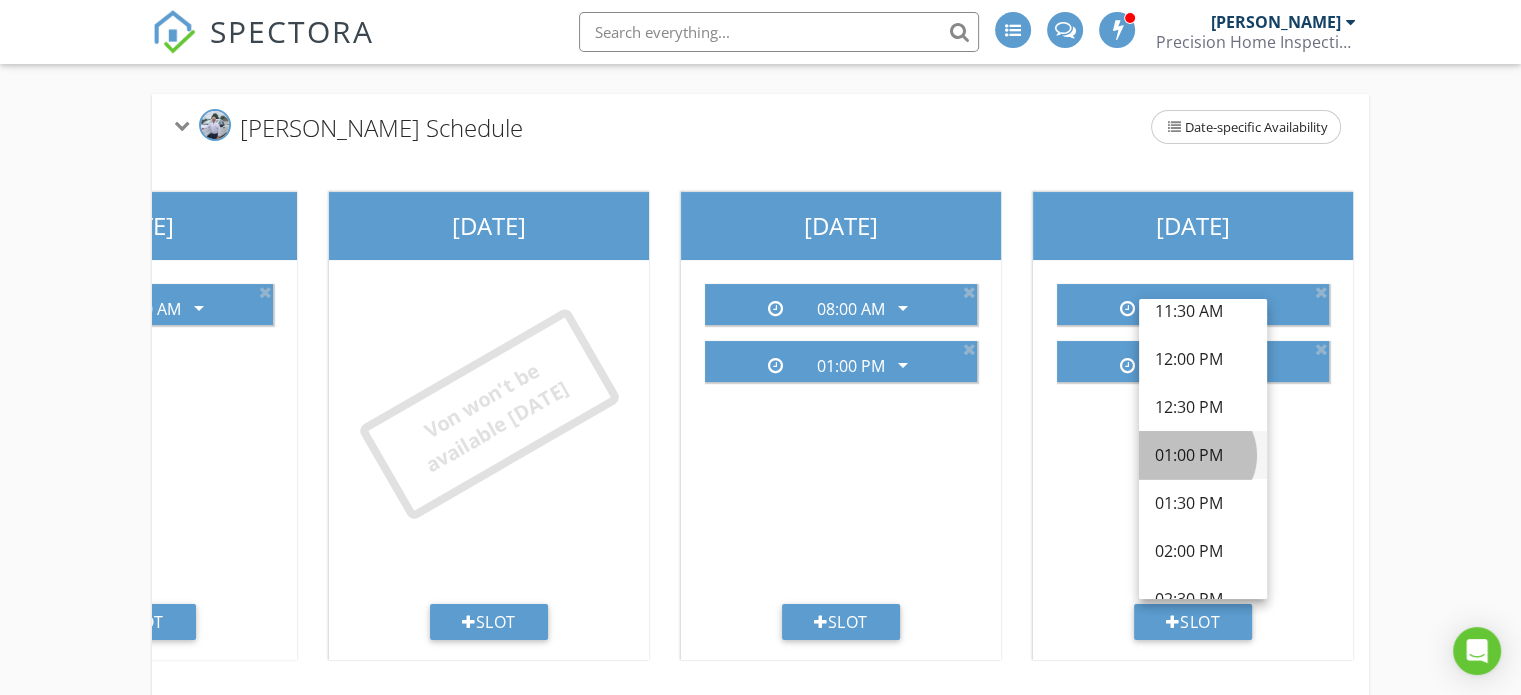 click on "01:00 PM" at bounding box center [1203, 455] 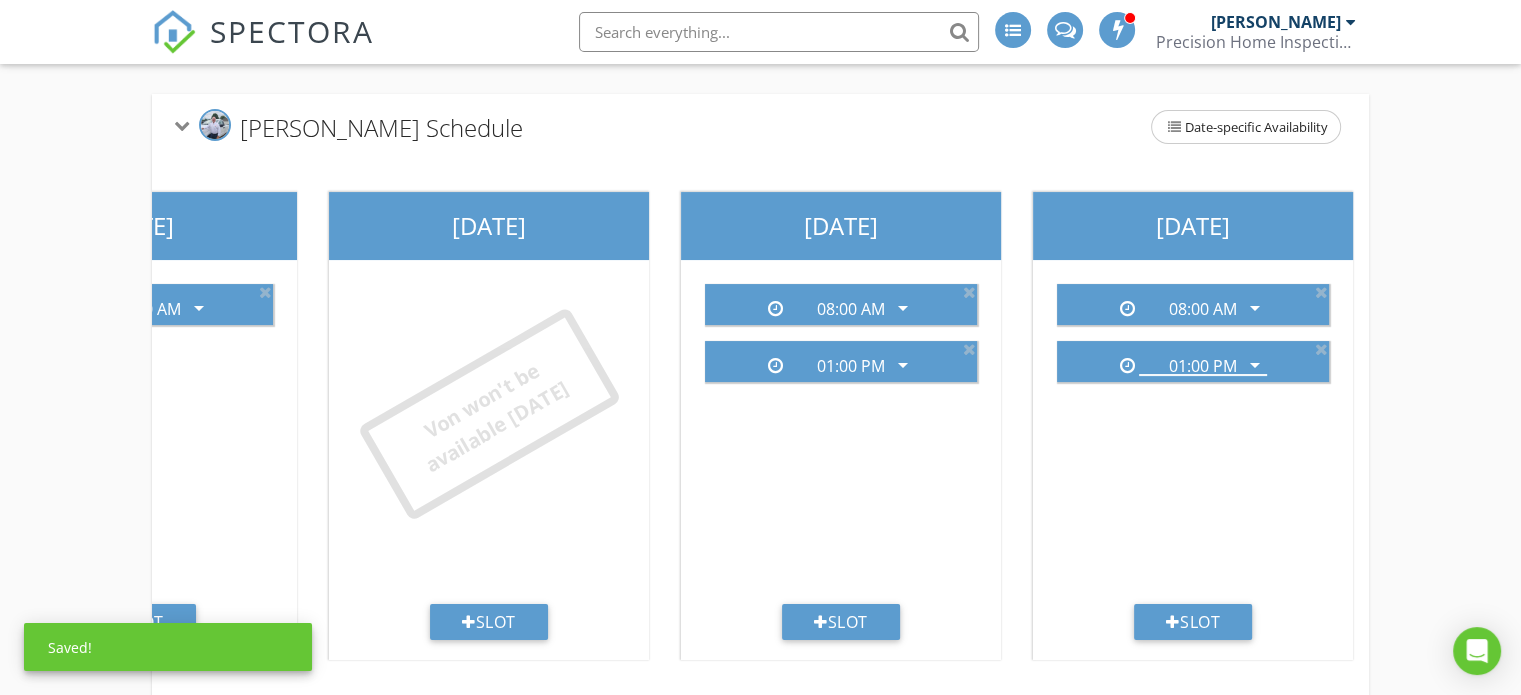 scroll, scrollTop: 0, scrollLeft: 0, axis: both 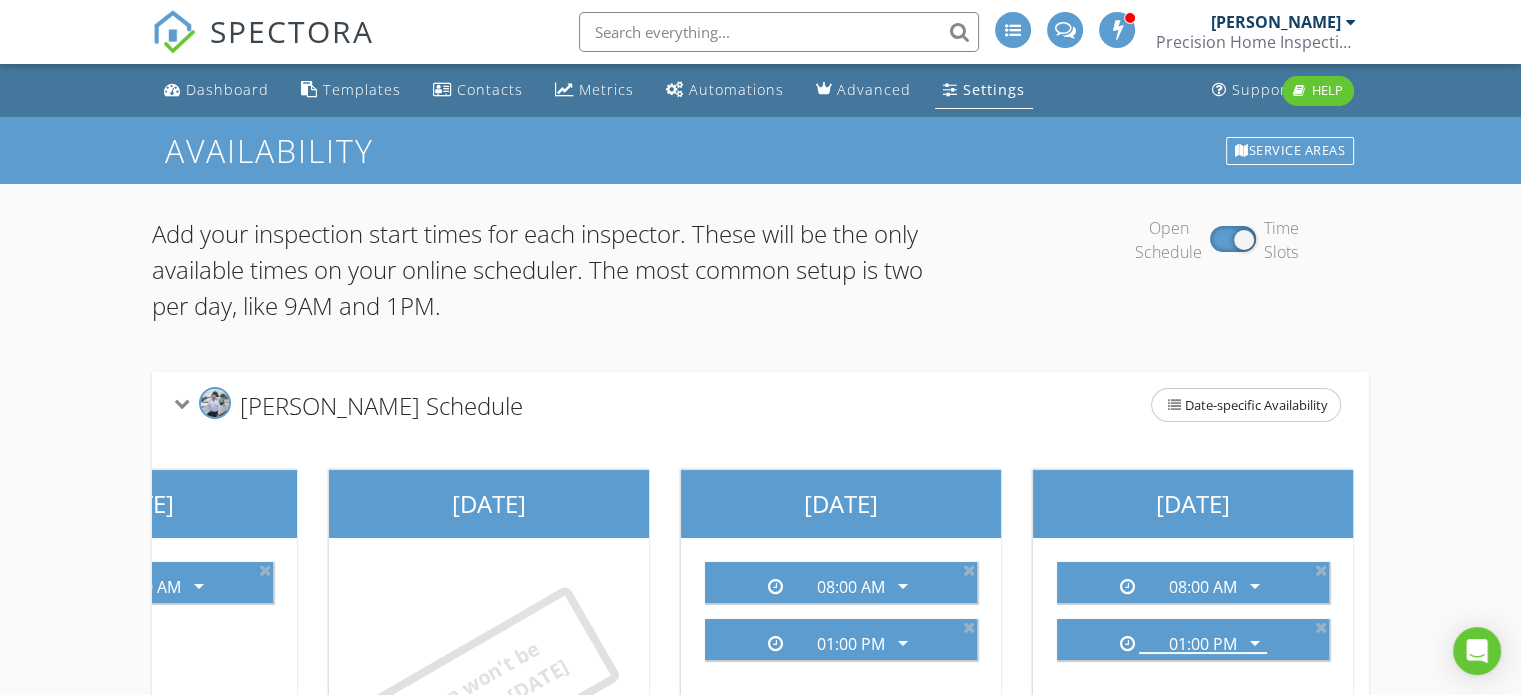 click on "Von Lamey's Schedule
Date-specific Availability" at bounding box center [760, 405] 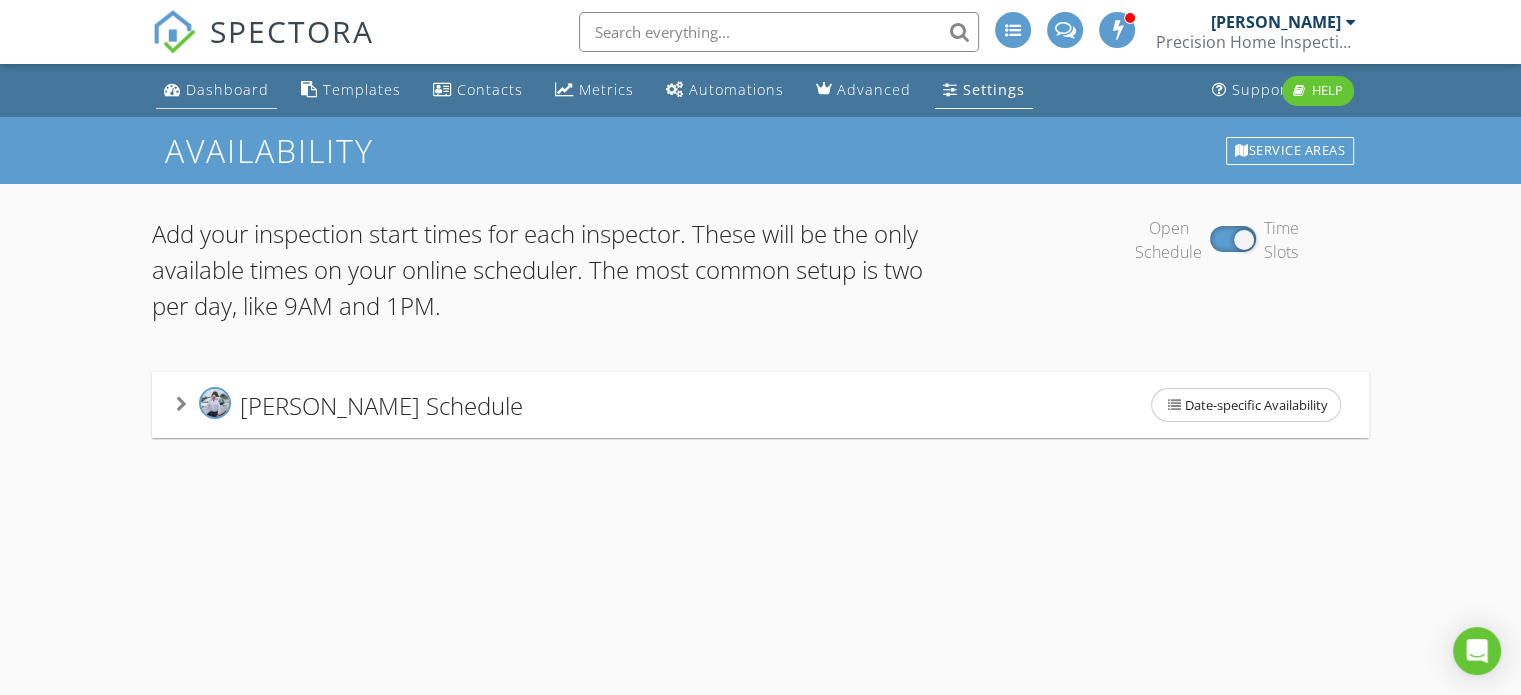 click on "Dashboard" at bounding box center (227, 89) 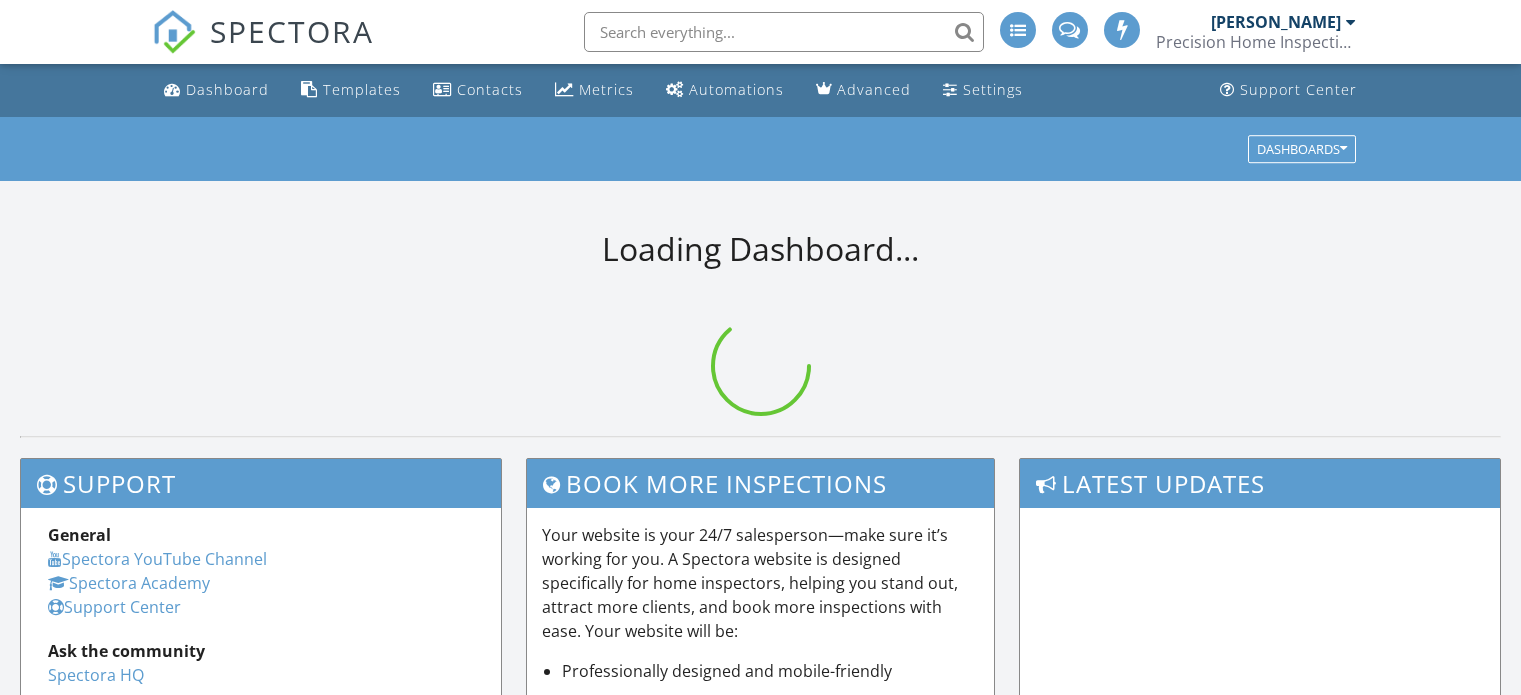 scroll, scrollTop: 0, scrollLeft: 0, axis: both 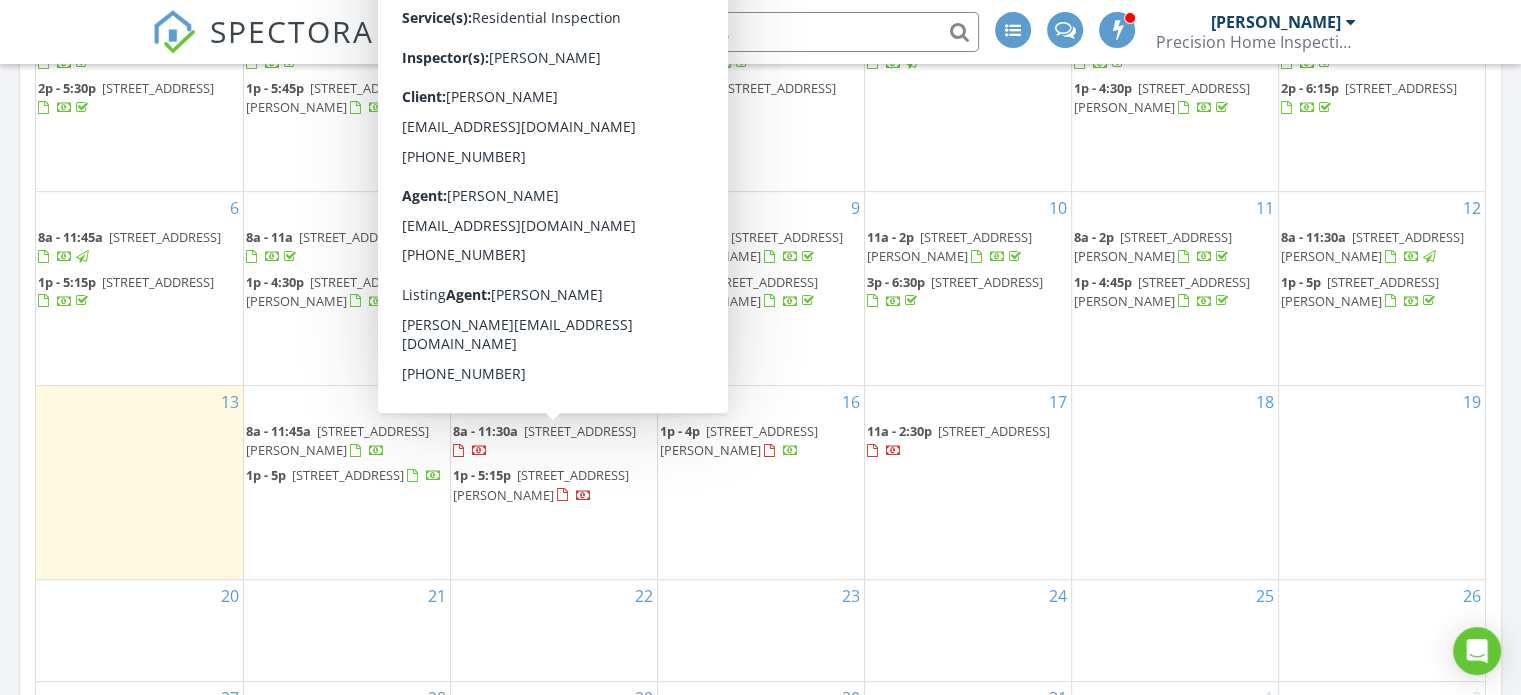 click on "[STREET_ADDRESS]" at bounding box center [580, 431] 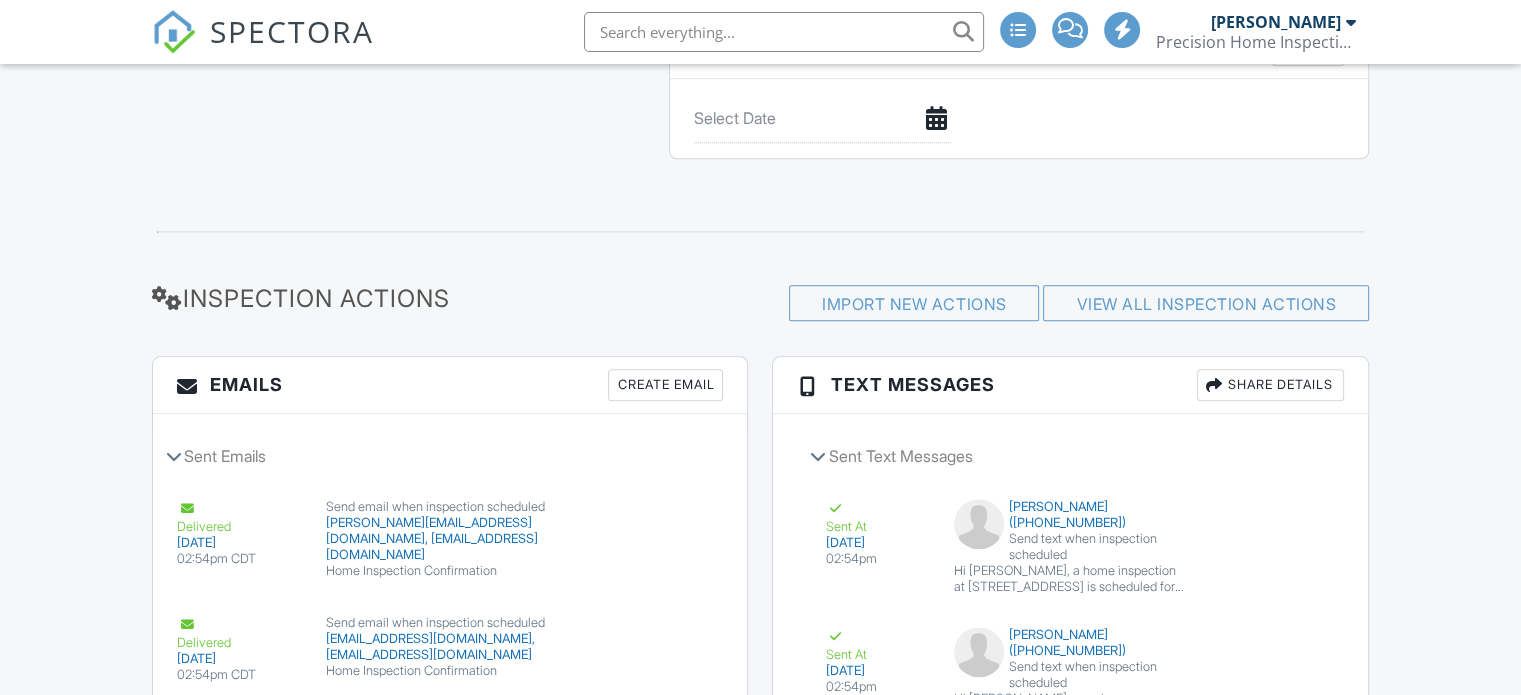 scroll, scrollTop: 2590, scrollLeft: 0, axis: vertical 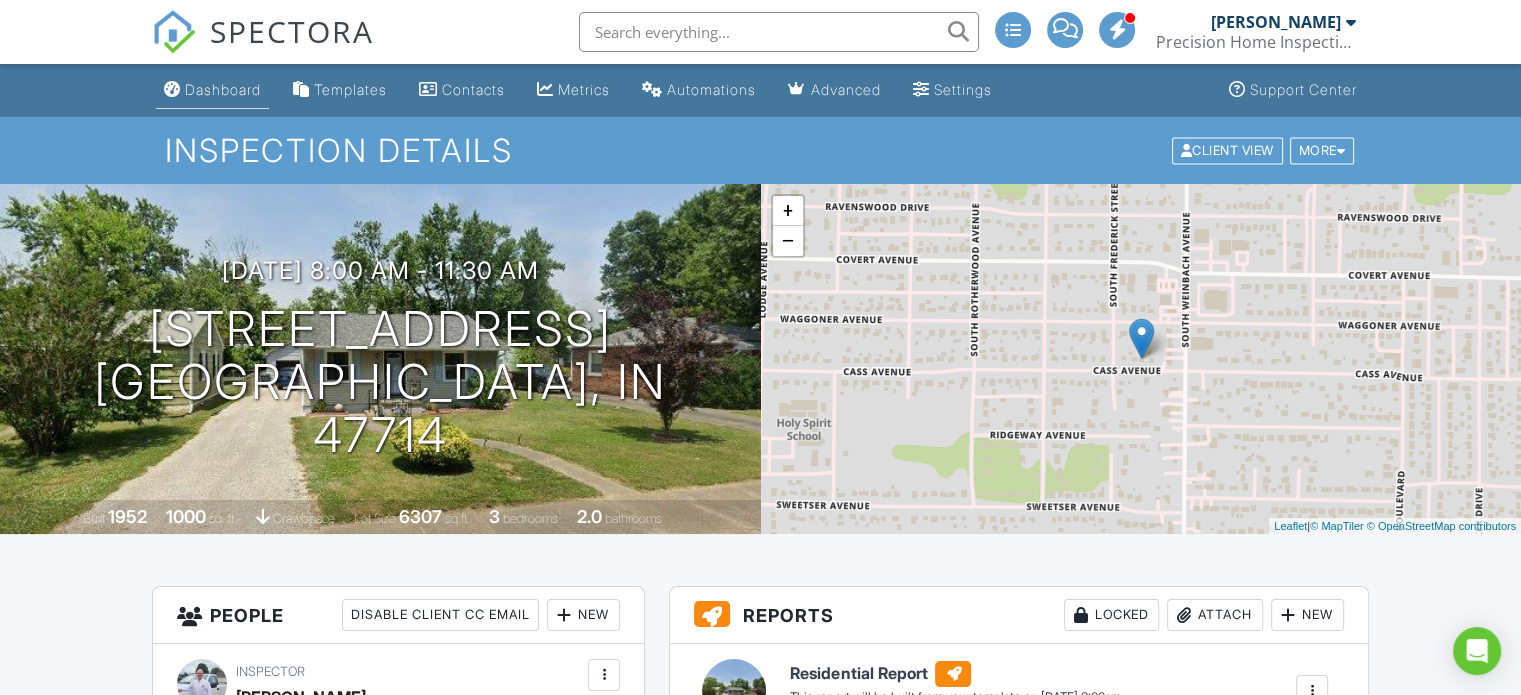 click on "Dashboard" at bounding box center (223, 89) 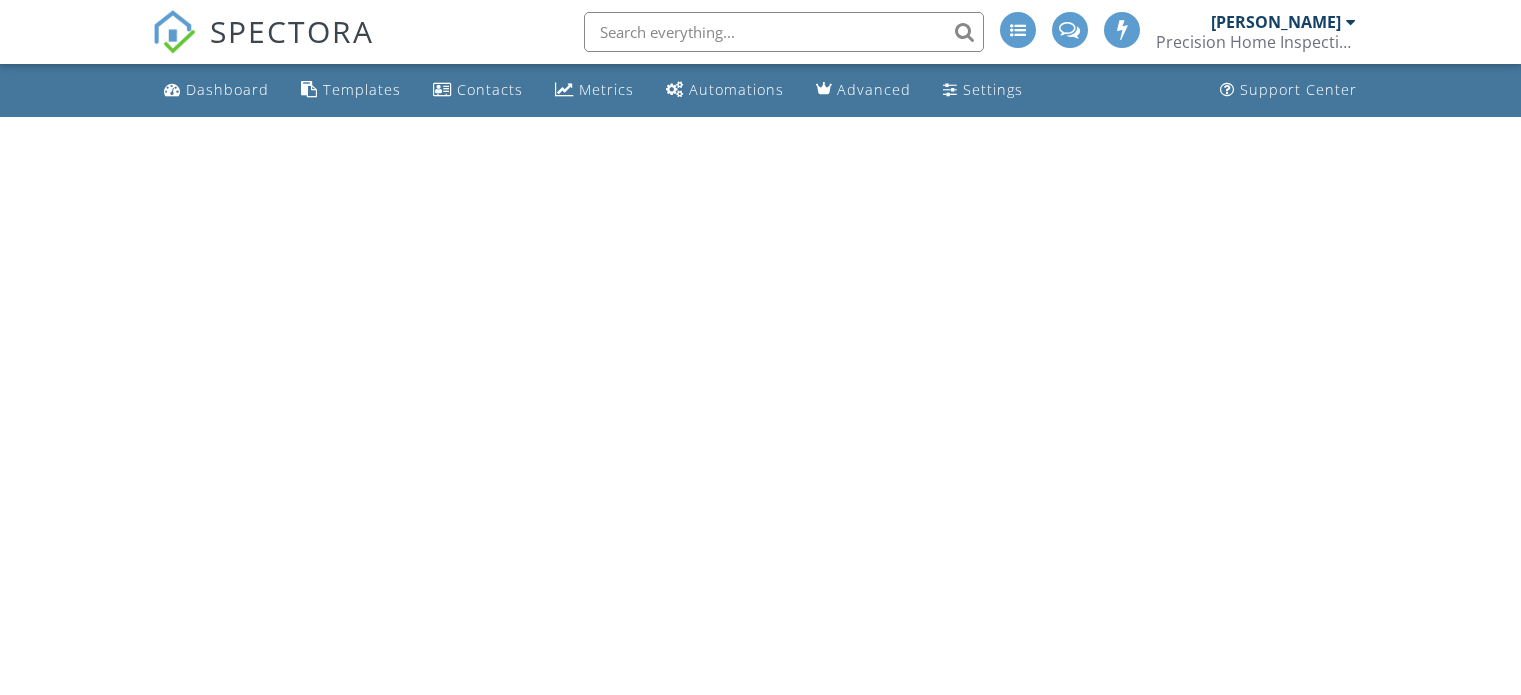 scroll, scrollTop: 0, scrollLeft: 0, axis: both 